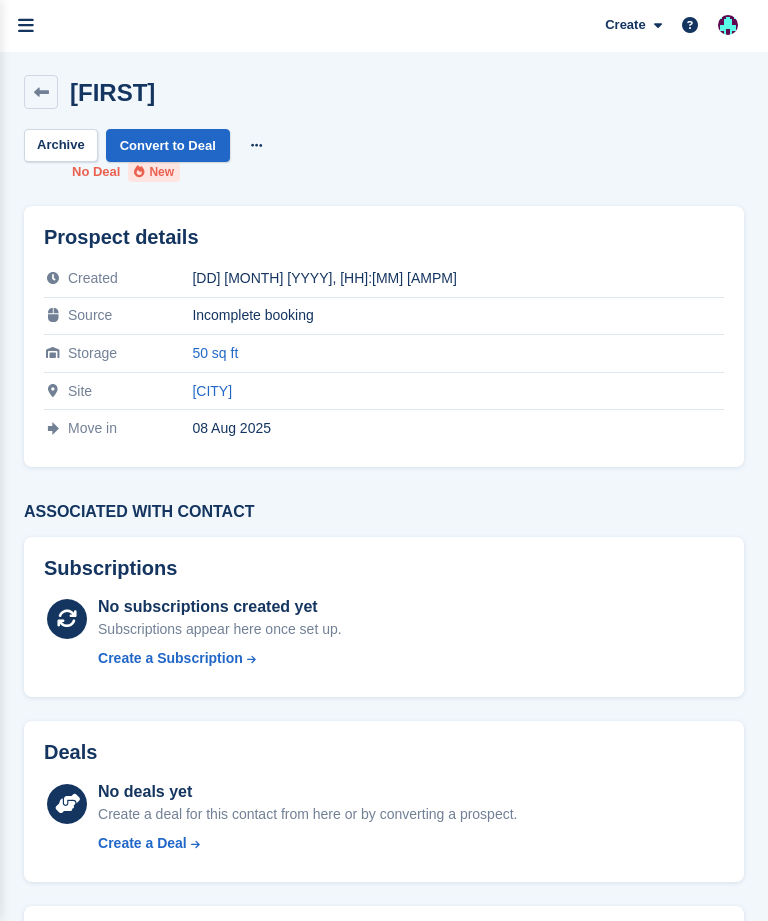 scroll, scrollTop: 0, scrollLeft: 0, axis: both 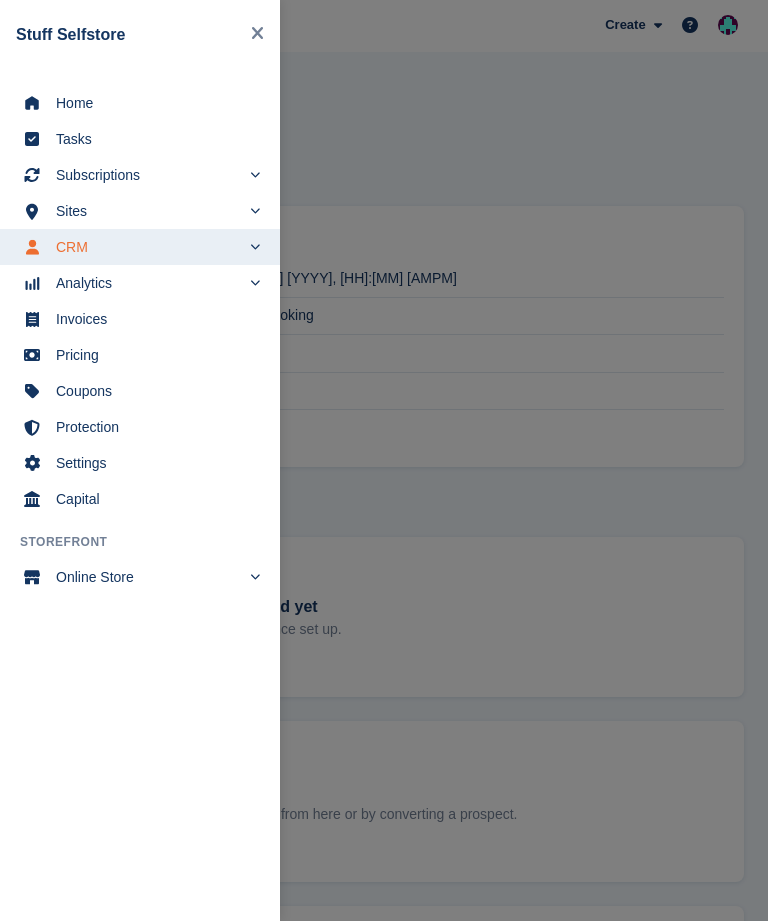 click on "Subscriptions" at bounding box center (148, 175) 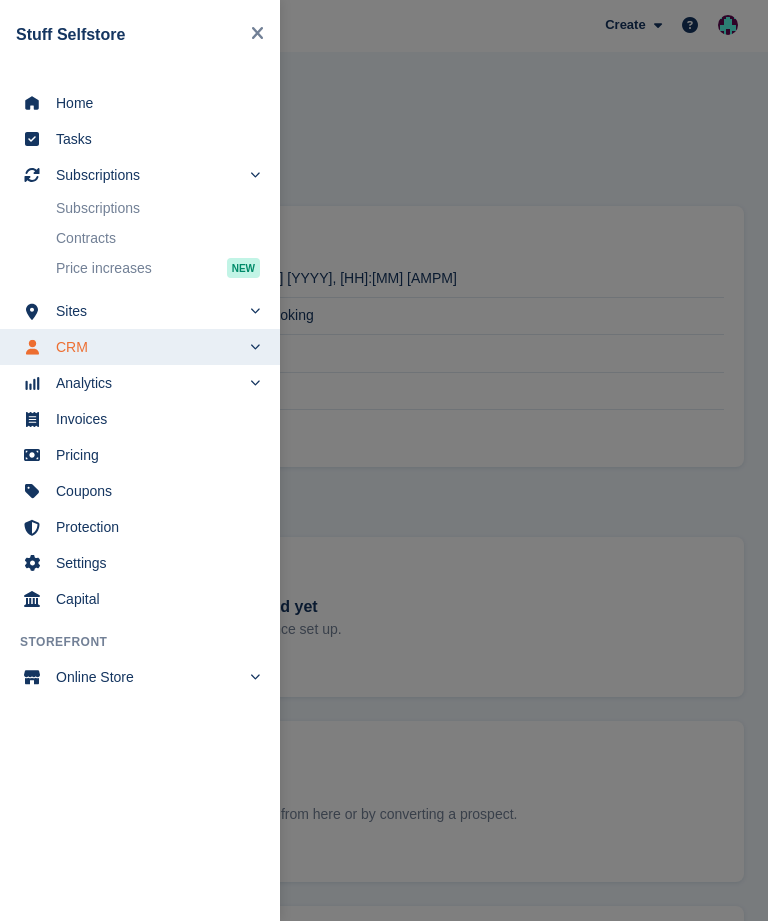click on "Subscriptions" at bounding box center [158, 208] 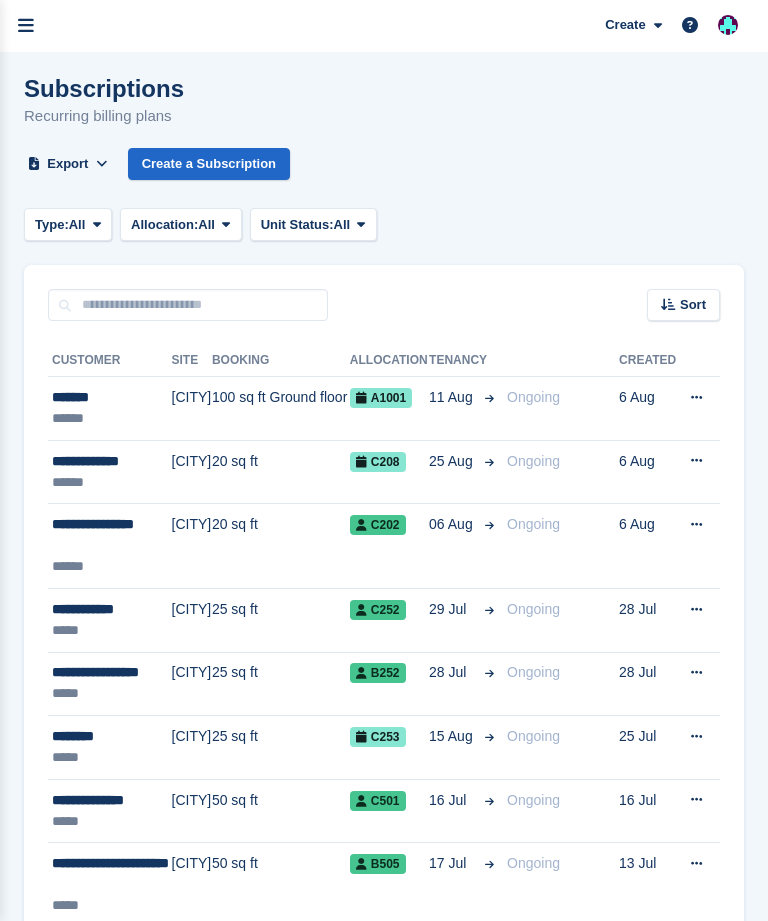 click at bounding box center (26, 26) 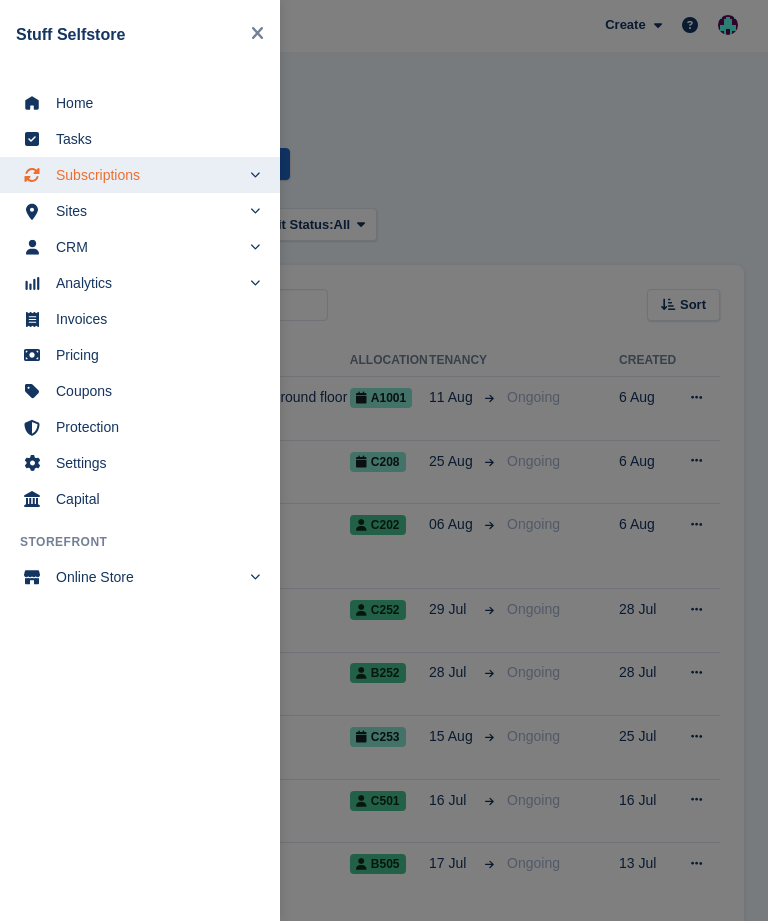 click on "Home" at bounding box center (153, 103) 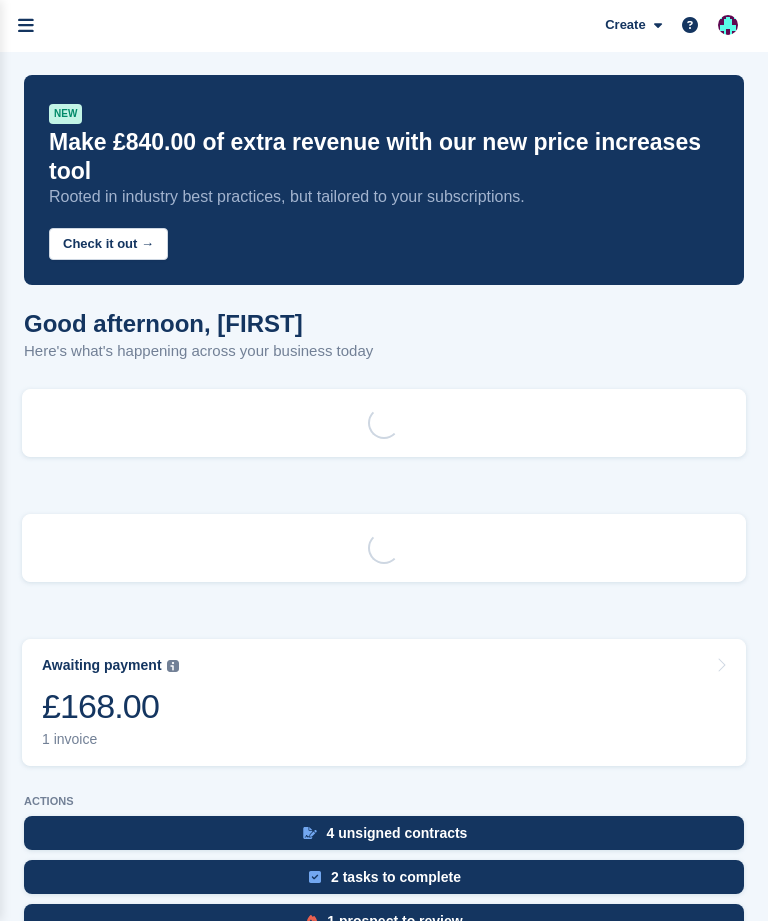 scroll, scrollTop: 0, scrollLeft: 0, axis: both 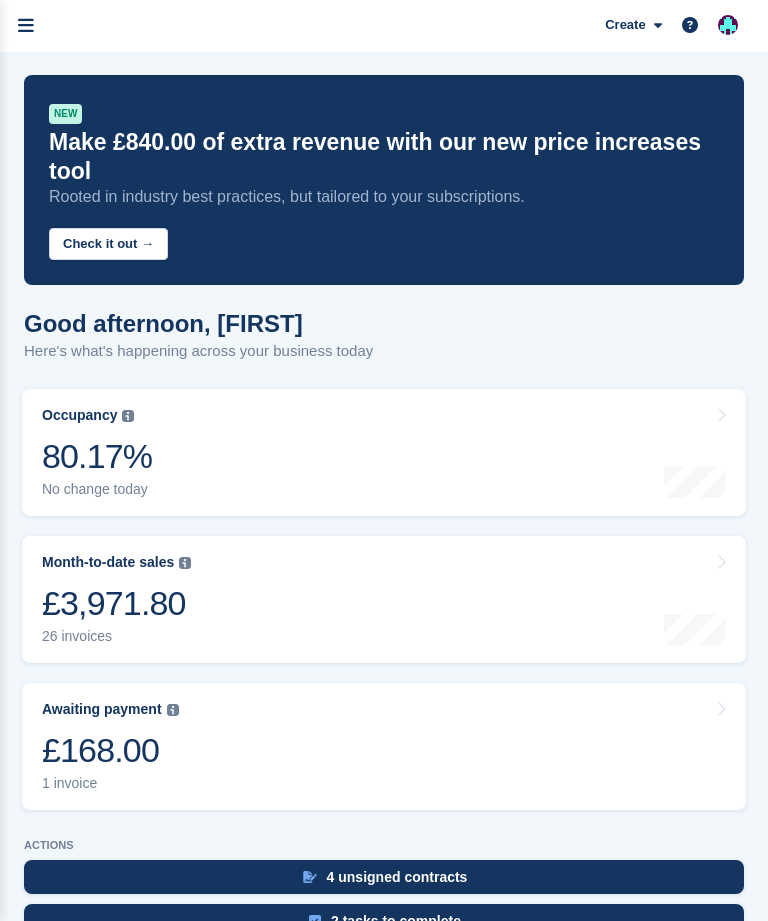 click at bounding box center (26, 26) 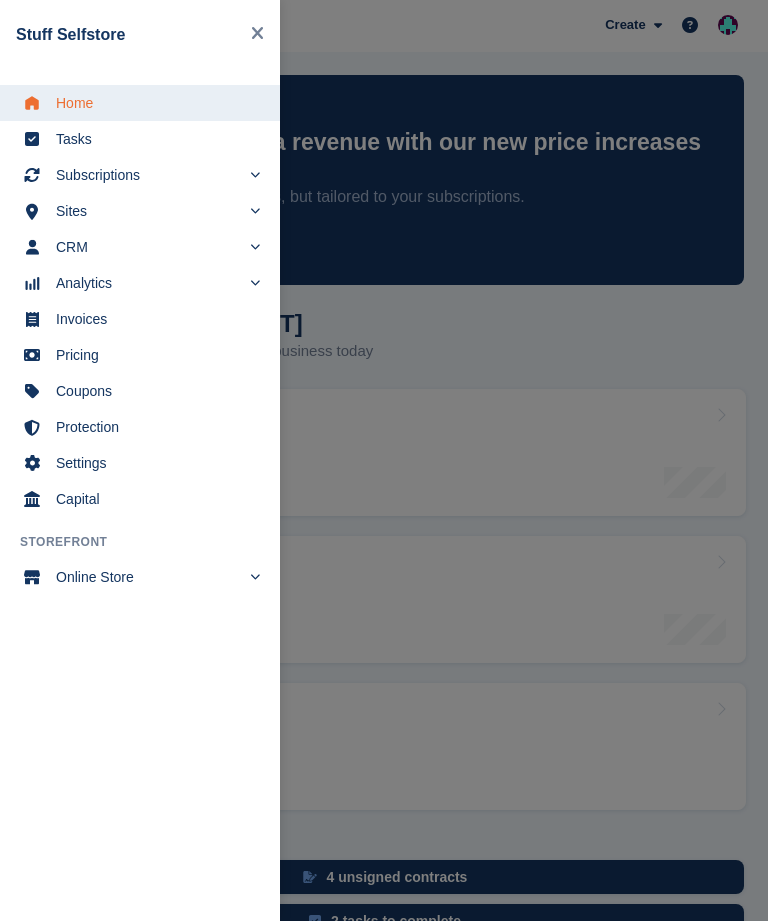 click on "Stuff Selfstore" at bounding box center (129, 35) 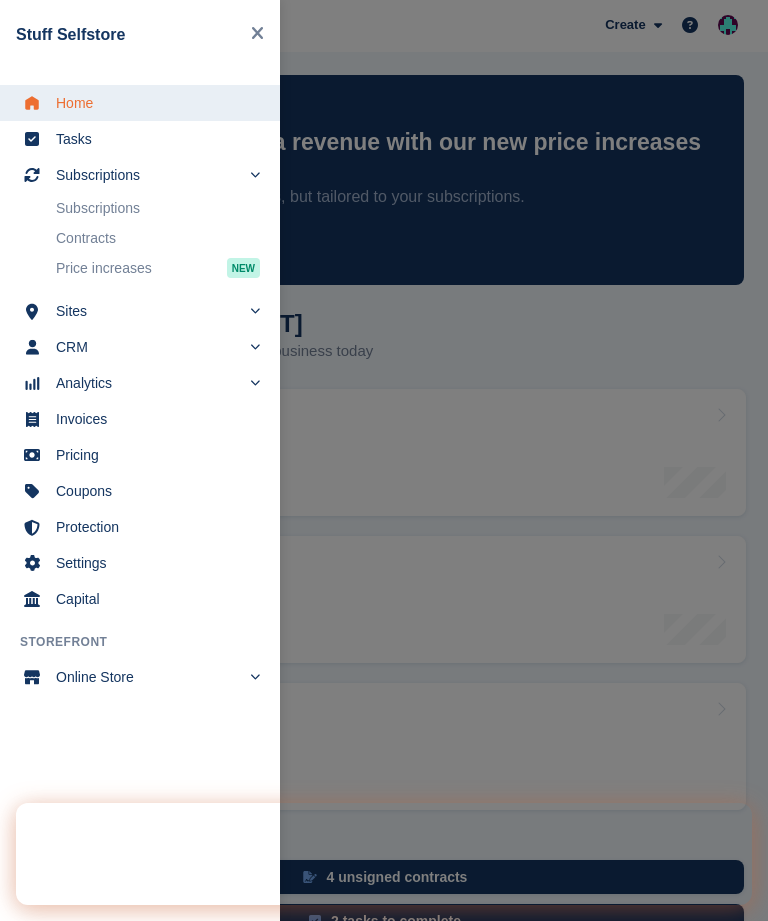 click on "Subscriptions" at bounding box center [158, 208] 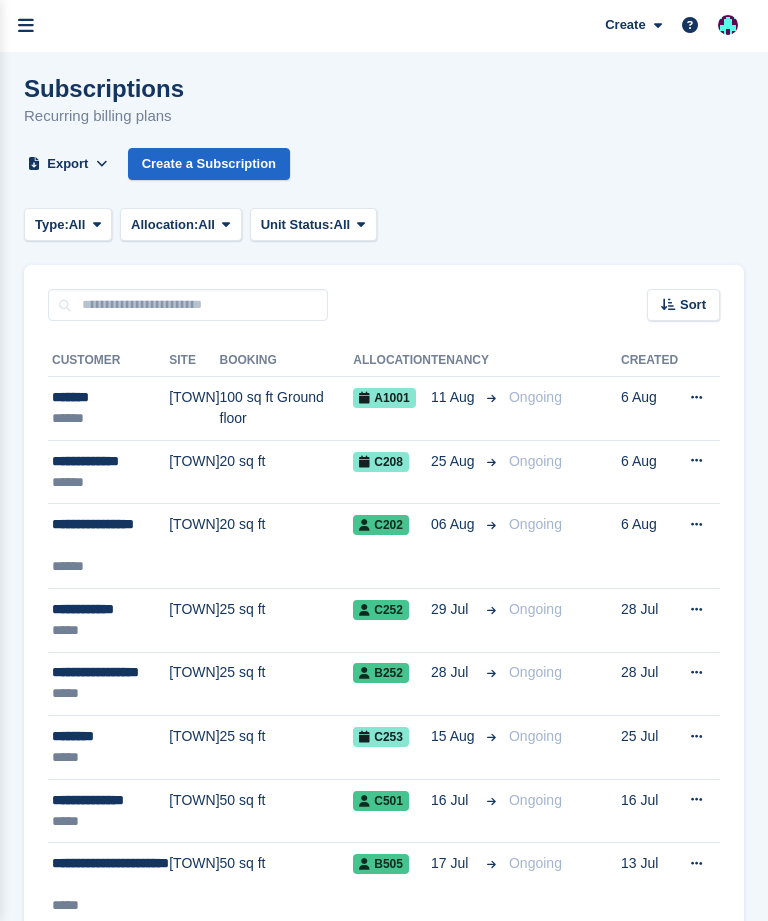 scroll, scrollTop: 0, scrollLeft: 0, axis: both 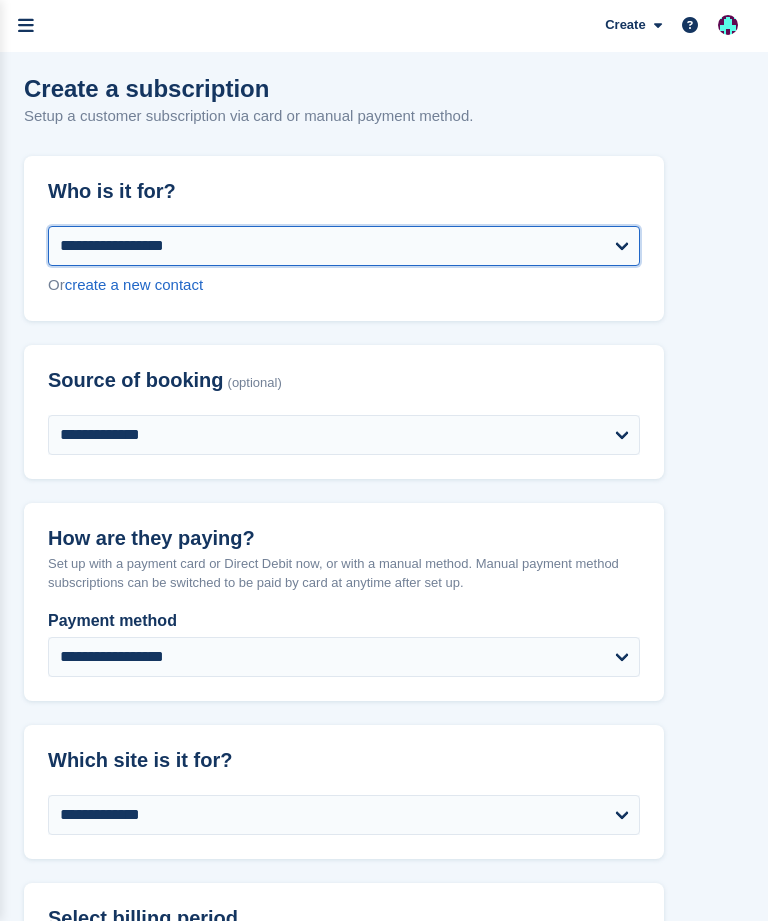 click on "**********" at bounding box center [344, 246] 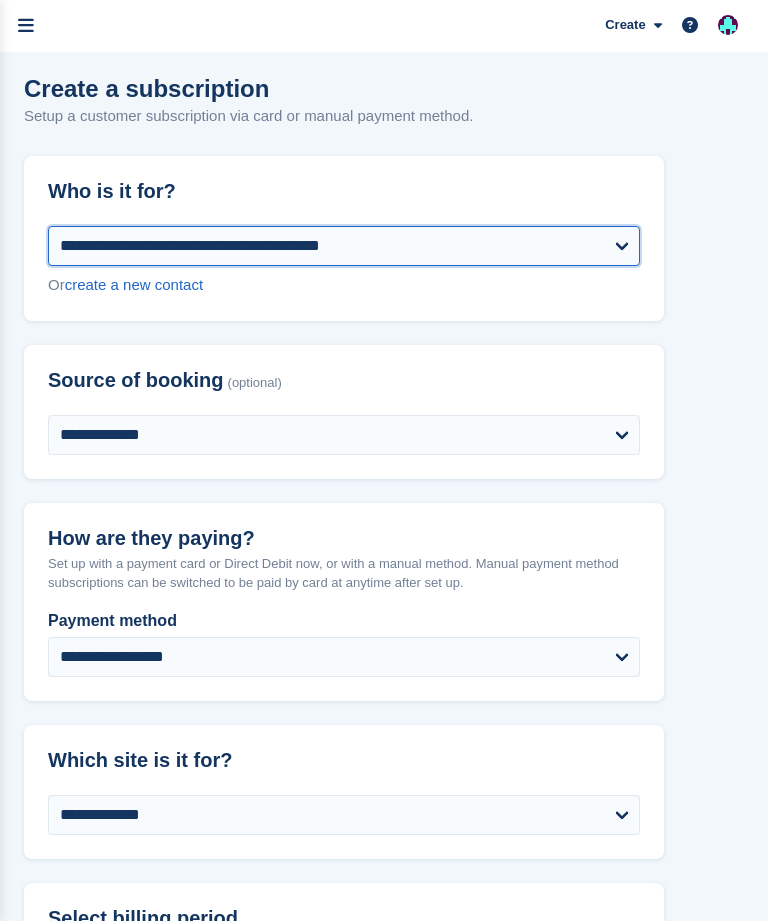 select on "**********" 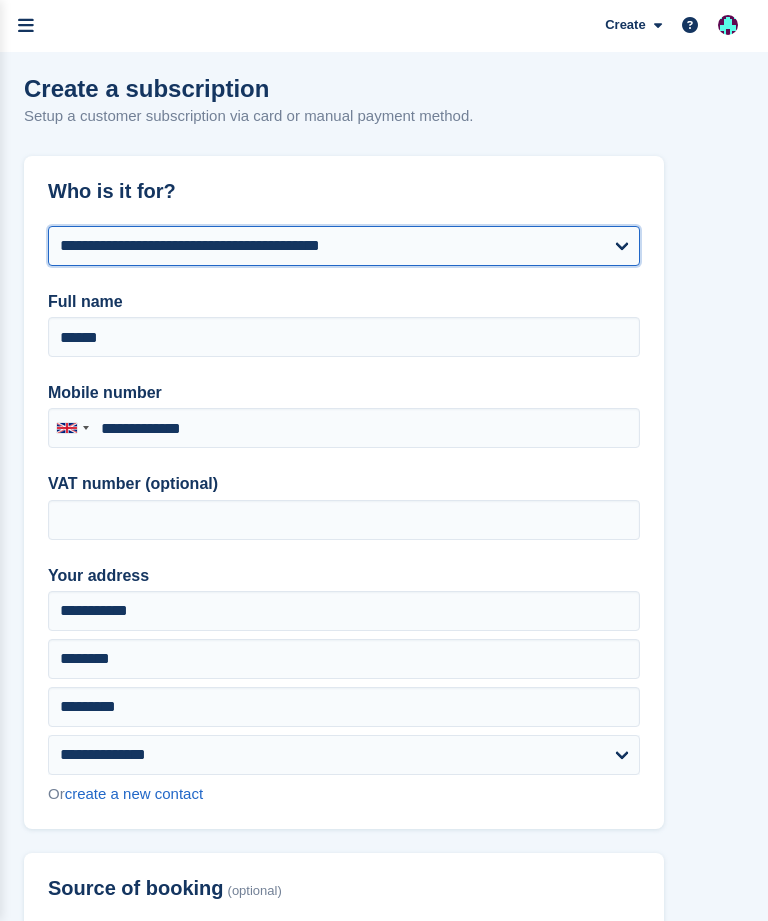 type on "**********" 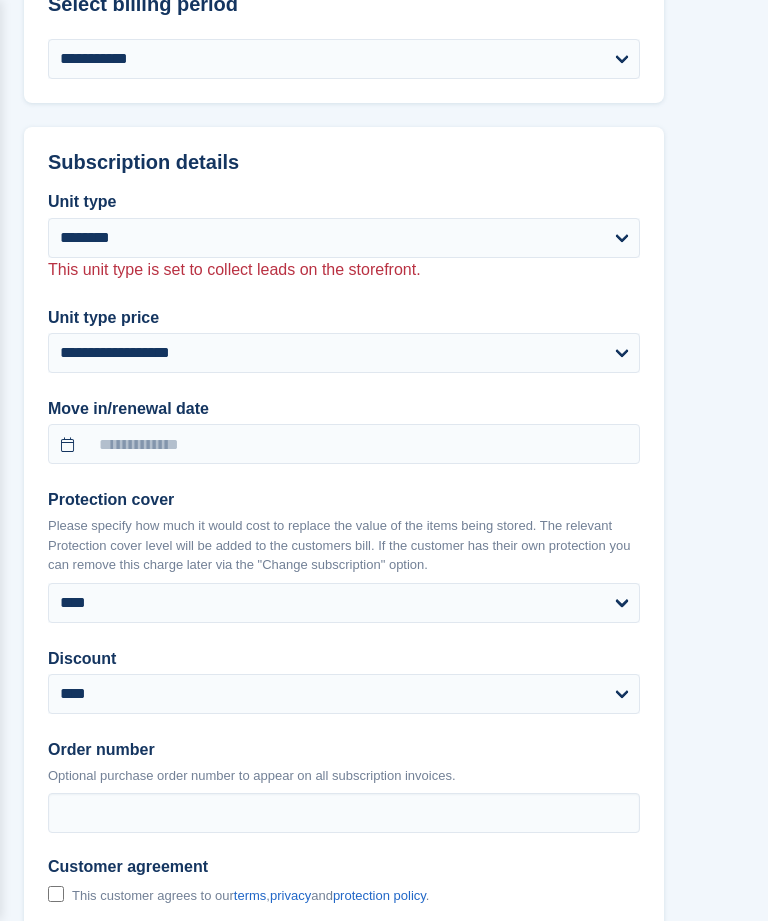 scroll, scrollTop: 1422, scrollLeft: 0, axis: vertical 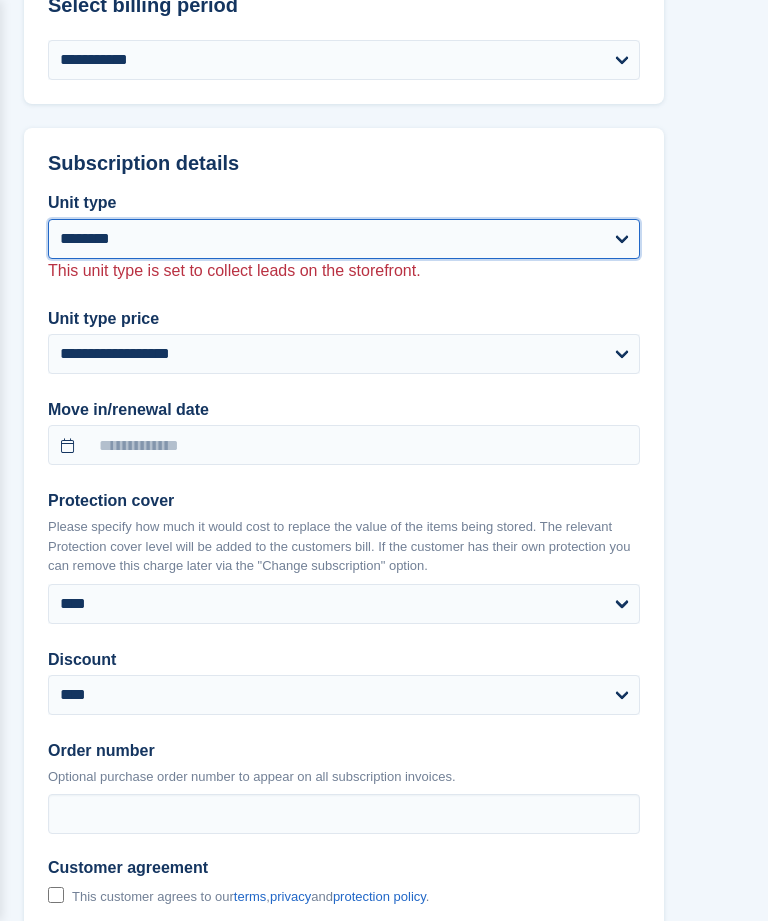 click on "**********" at bounding box center (344, 239) 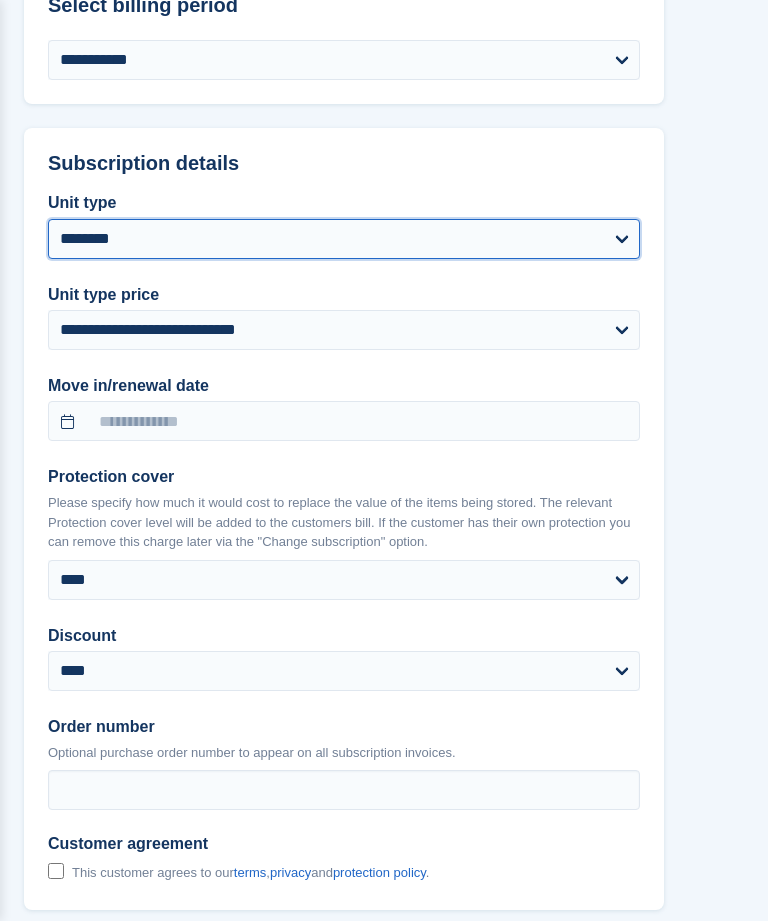 select on "******" 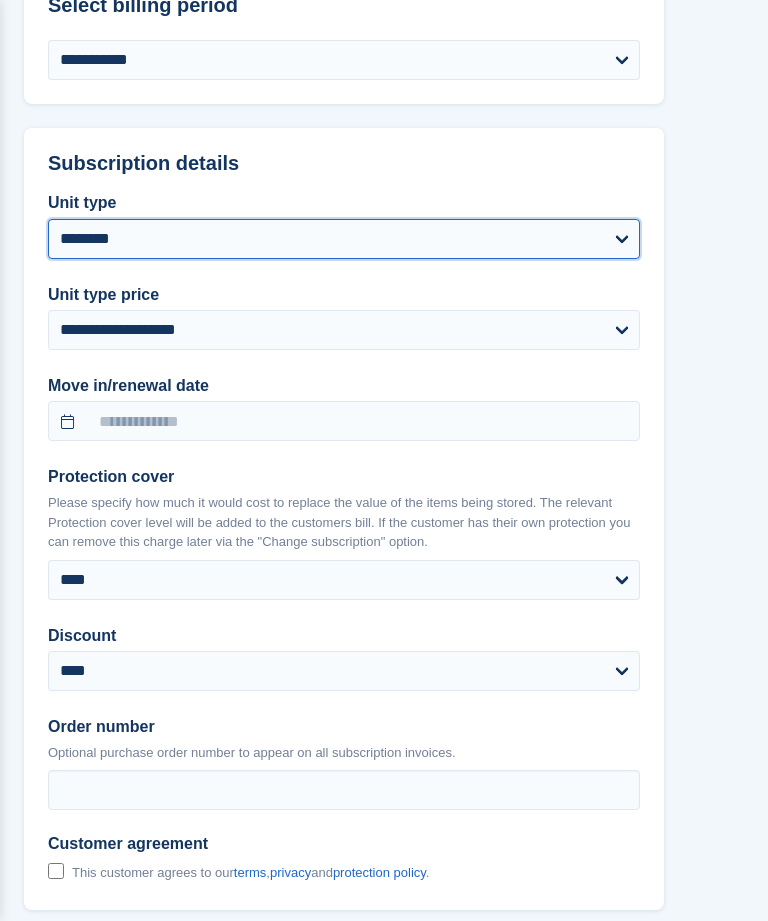 type on "**********" 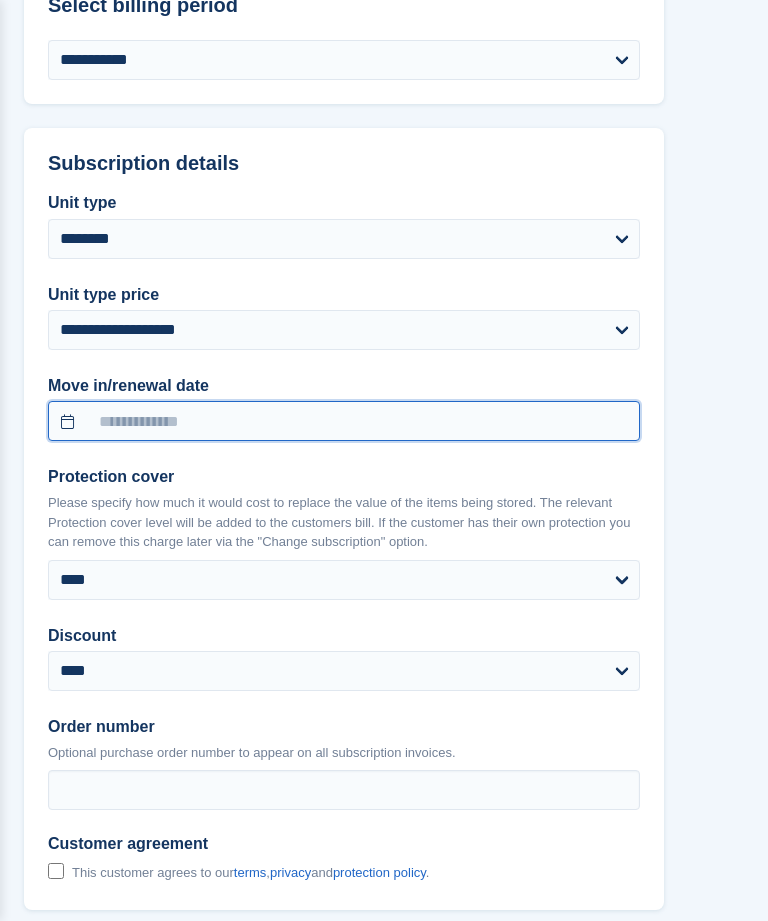 click at bounding box center (344, 421) 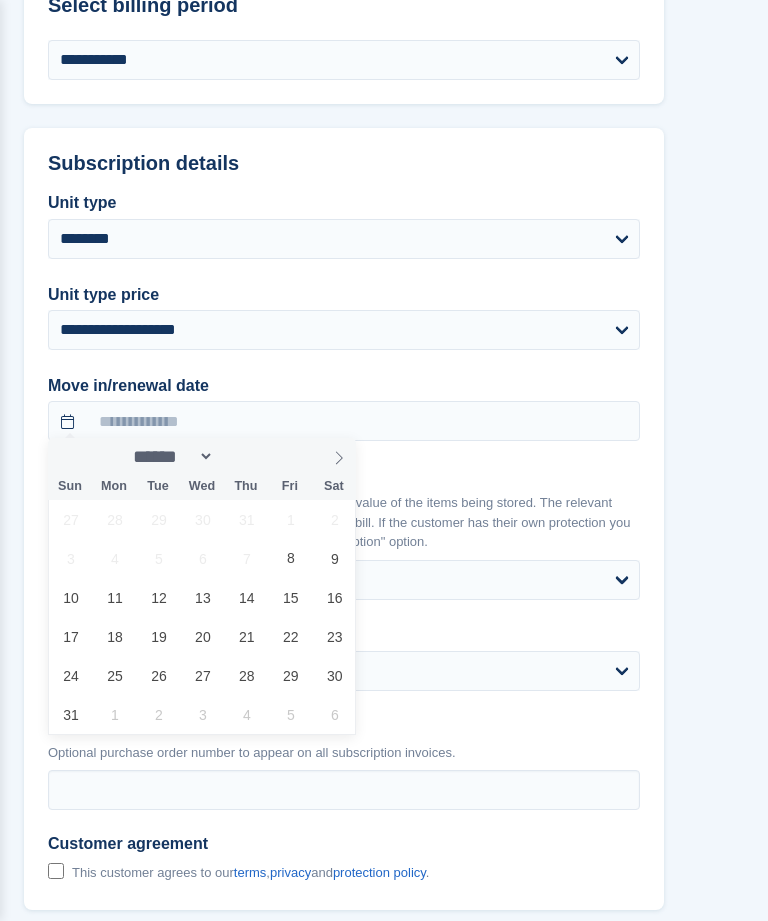 click on "**********" at bounding box center [384, 301] 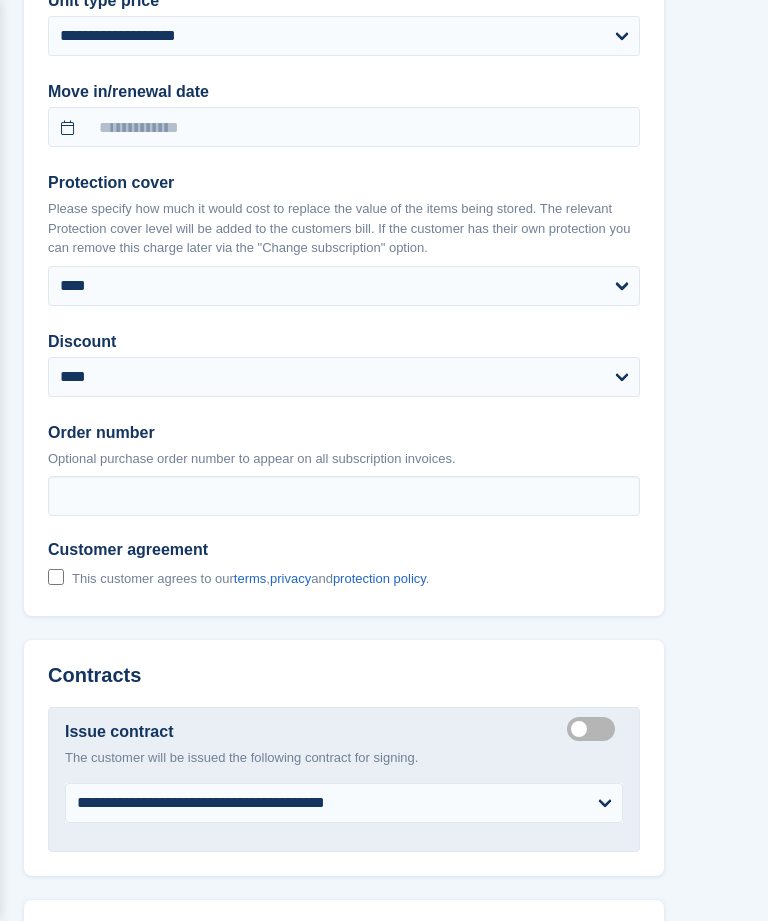 scroll, scrollTop: 1722, scrollLeft: 0, axis: vertical 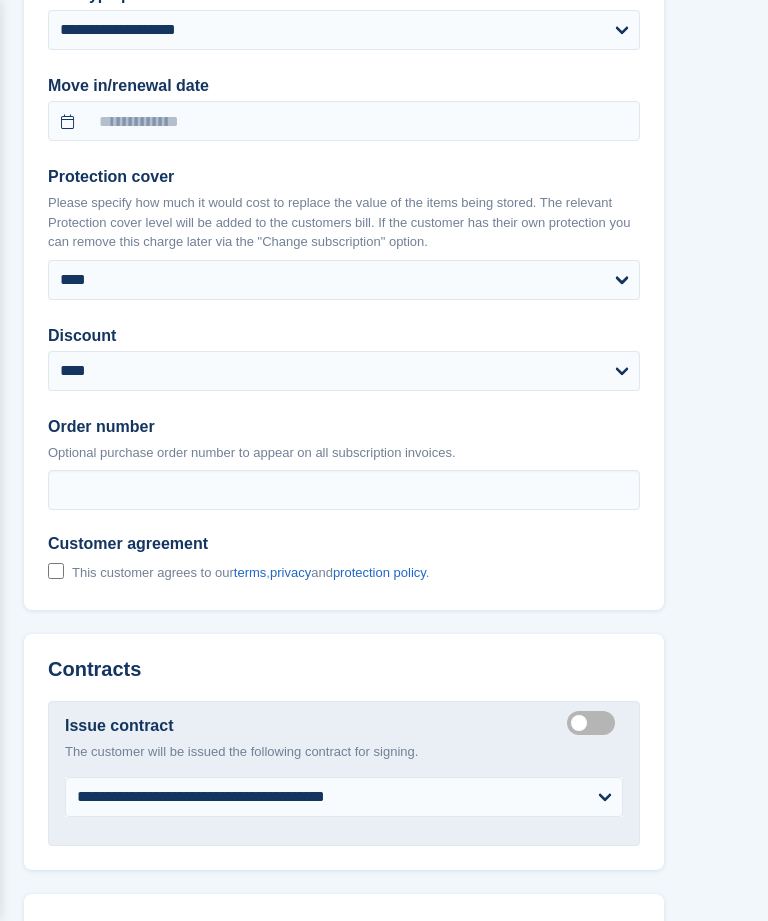 click on "This customer agrees to our  terms ,  privacy  and  protection policy ." at bounding box center [238, 573] 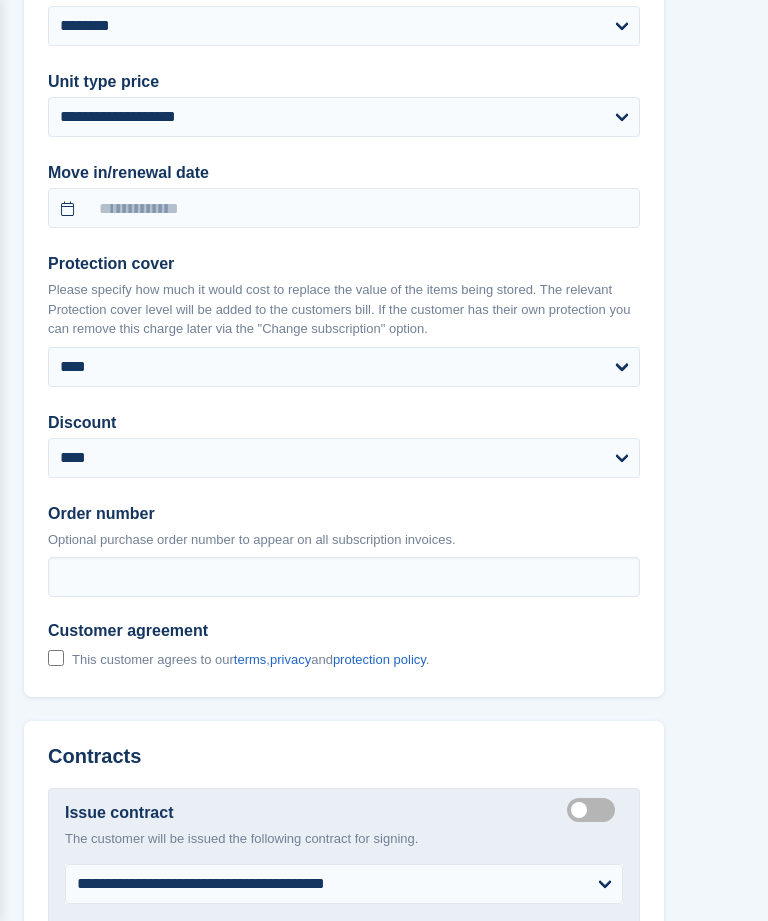 scroll, scrollTop: 1633, scrollLeft: 0, axis: vertical 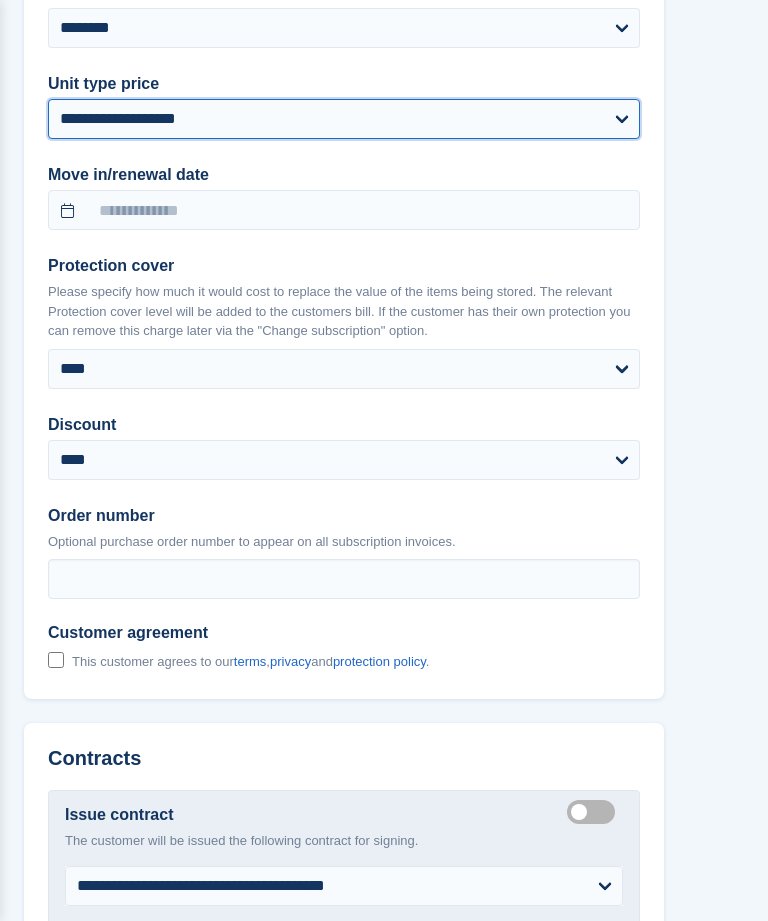 click on "**********" at bounding box center [344, 119] 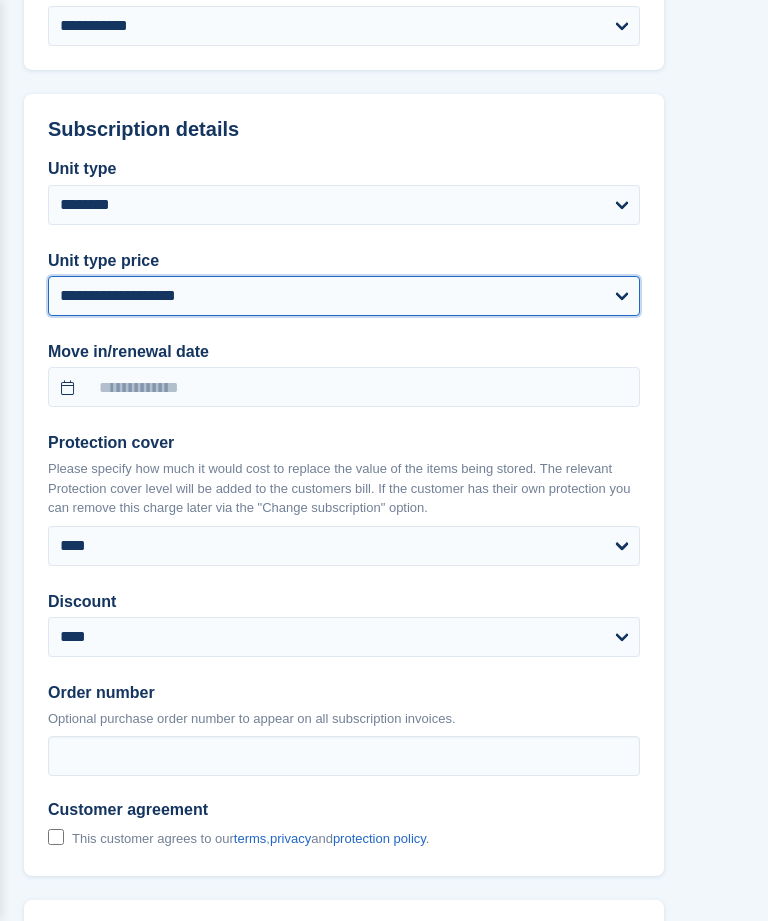 scroll, scrollTop: 1429, scrollLeft: 0, axis: vertical 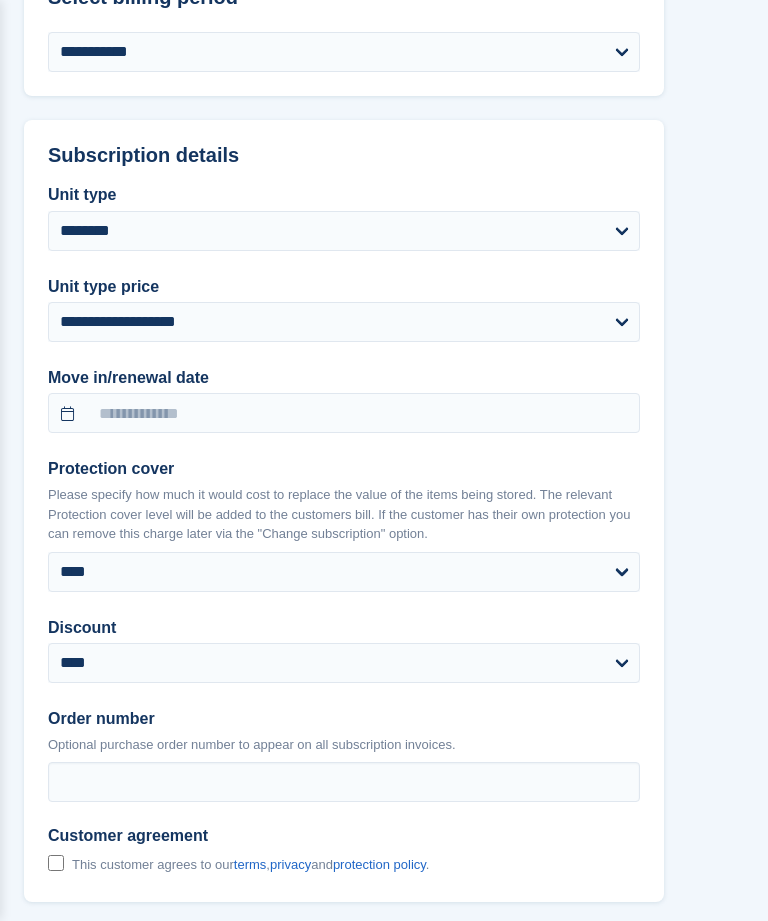 click on "**********" at bounding box center [384, 294] 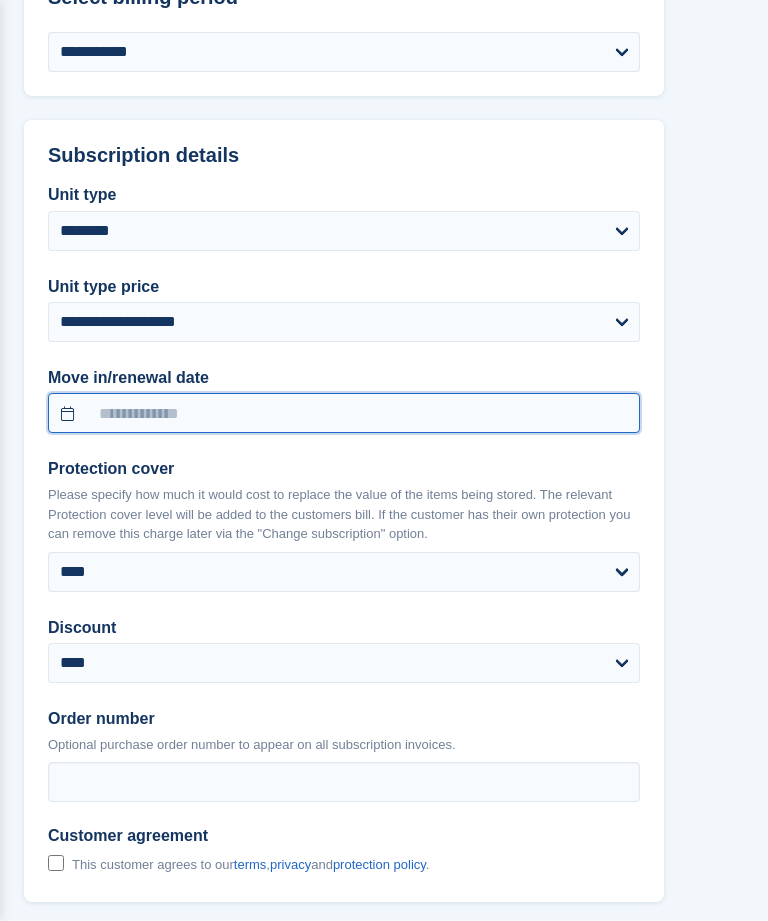 click at bounding box center [344, 413] 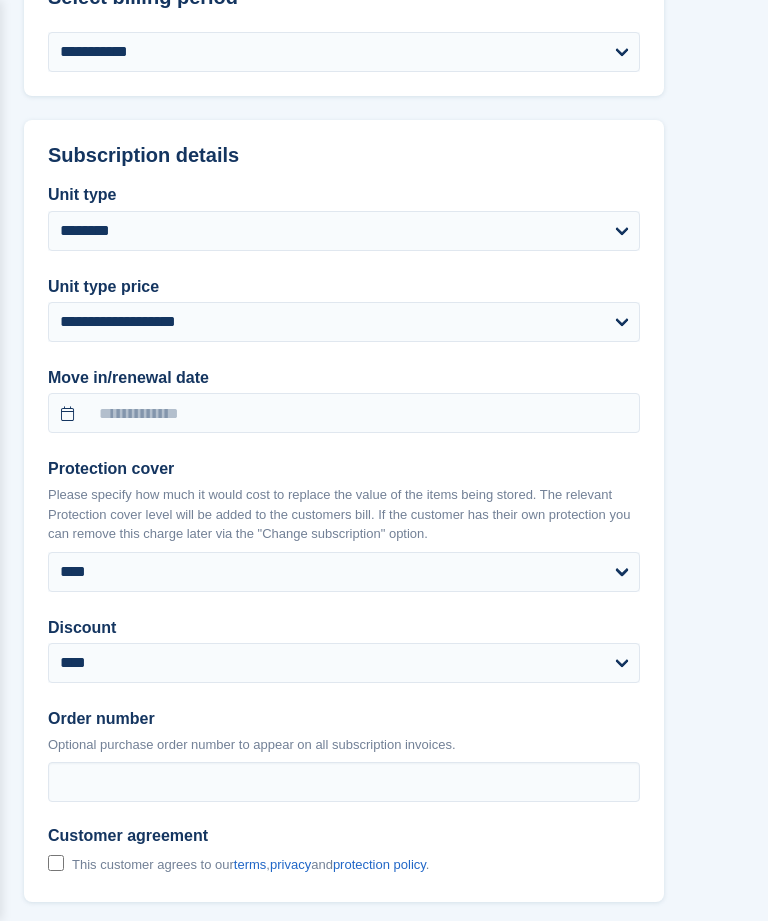 click on "**********" at bounding box center (384, 293) 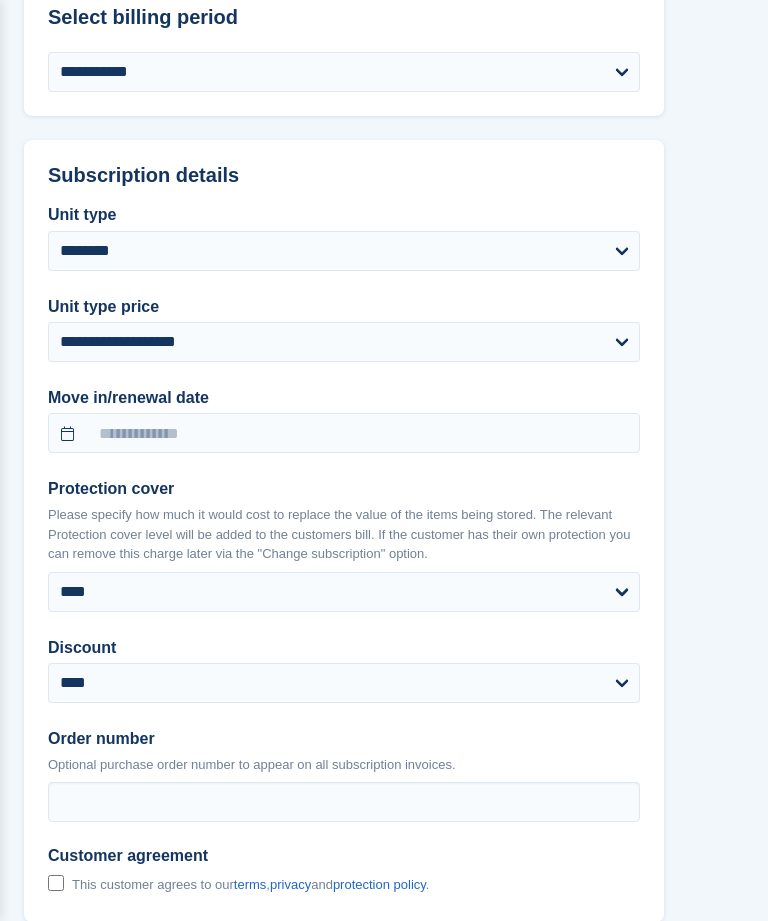 scroll, scrollTop: 1410, scrollLeft: 0, axis: vertical 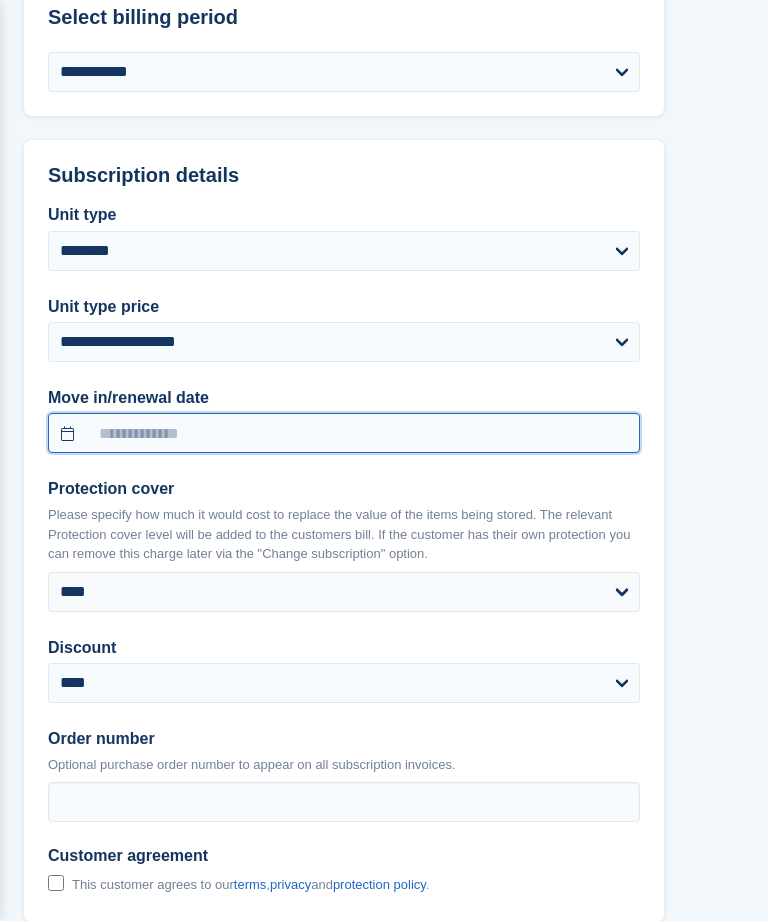 click at bounding box center (344, 433) 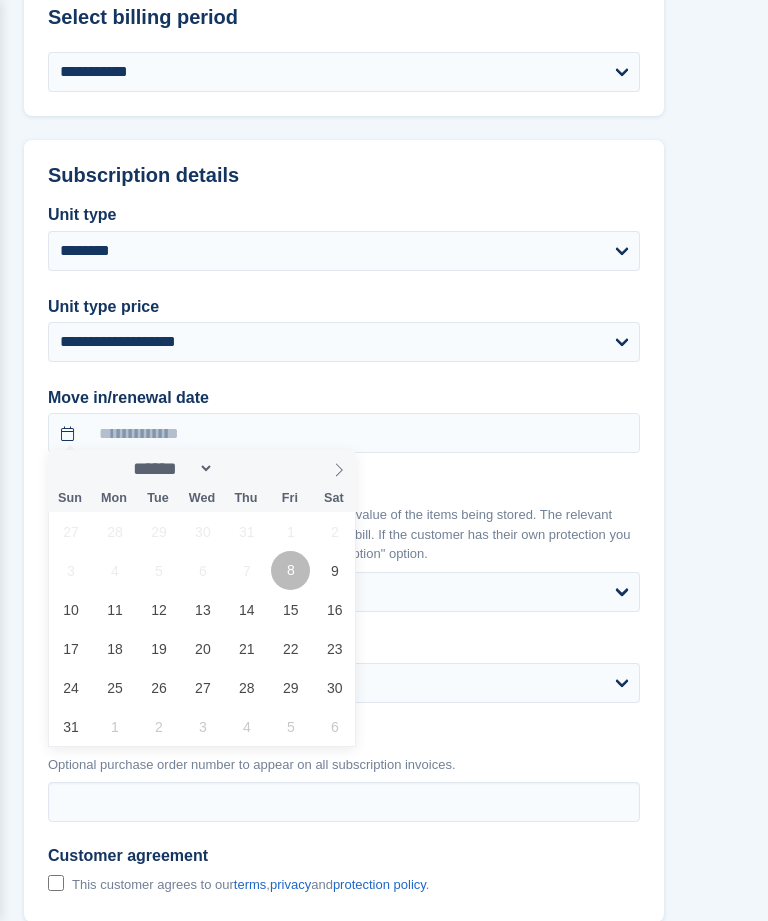 click on "8" at bounding box center (290, 570) 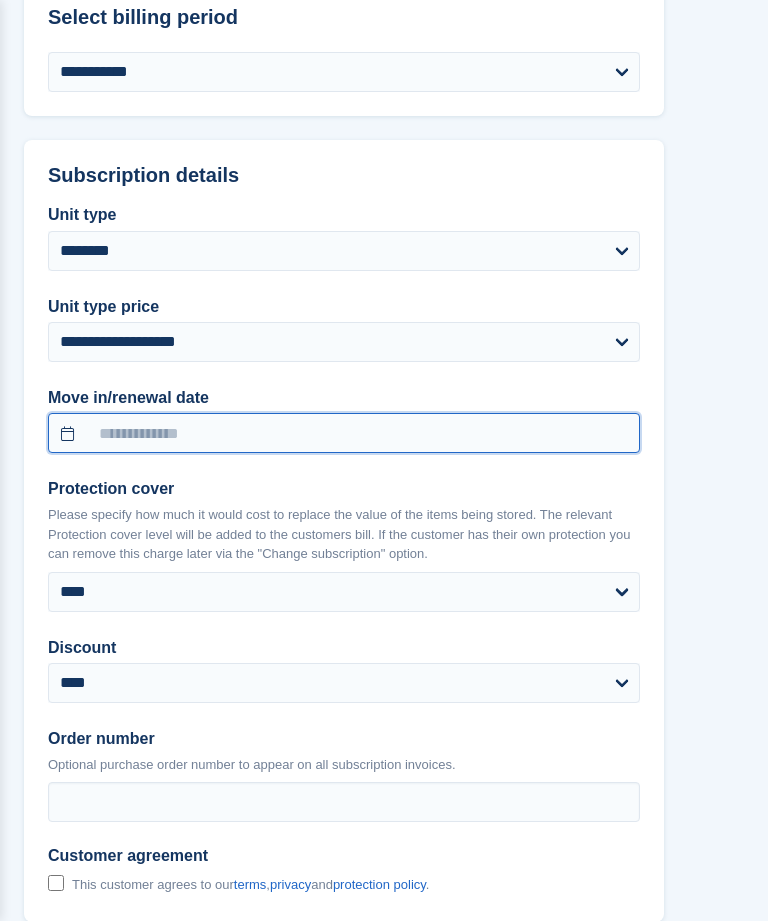 type on "**********" 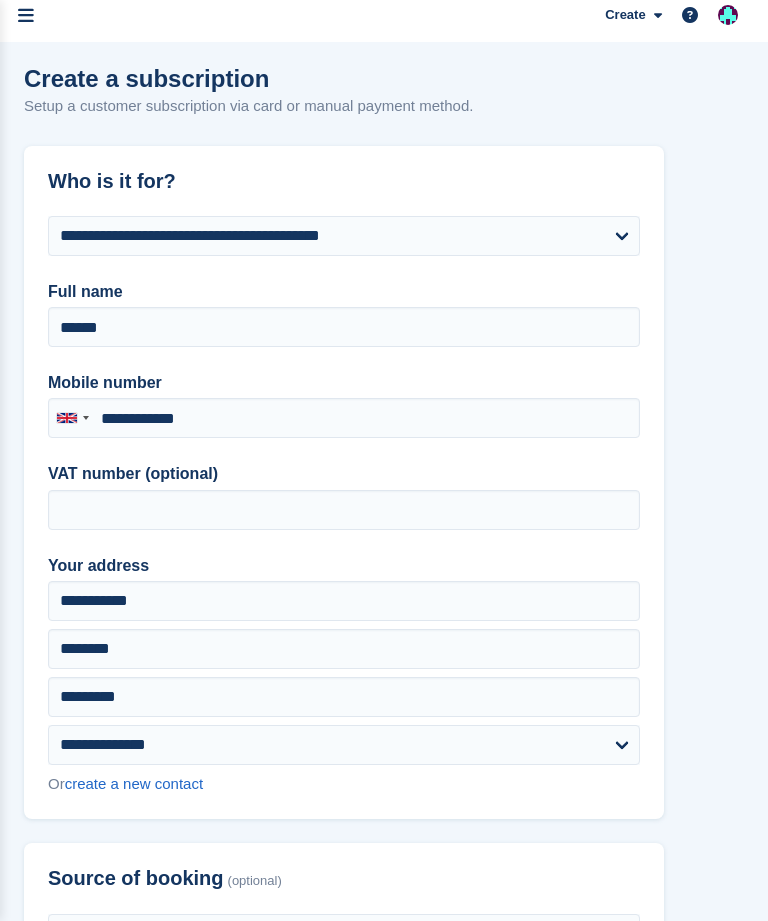 scroll, scrollTop: 0, scrollLeft: 0, axis: both 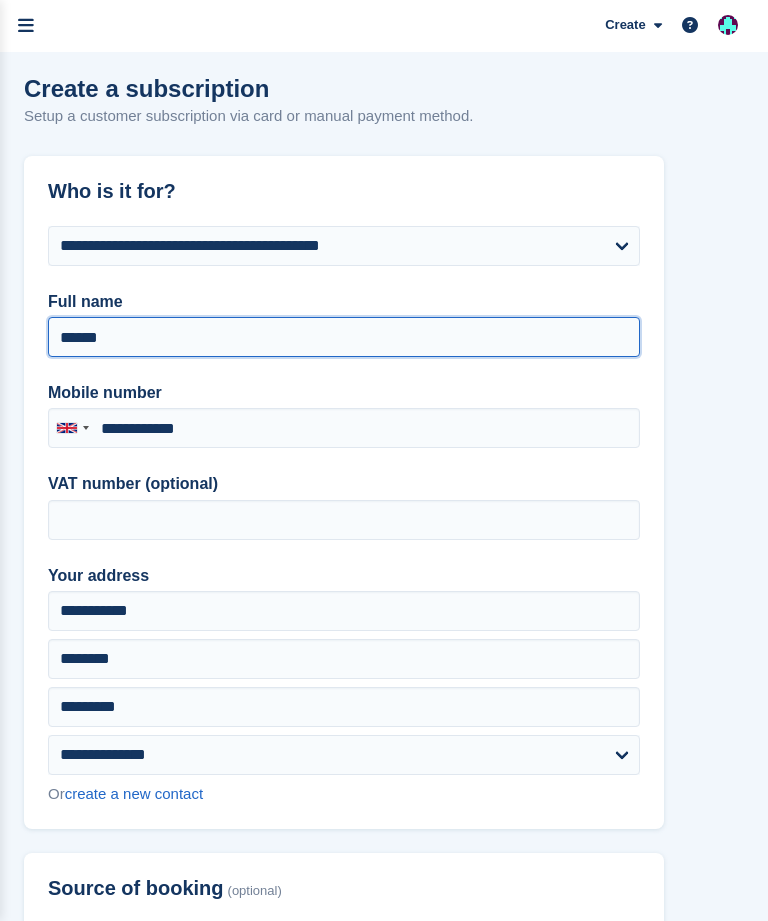 click on "******" at bounding box center [344, 337] 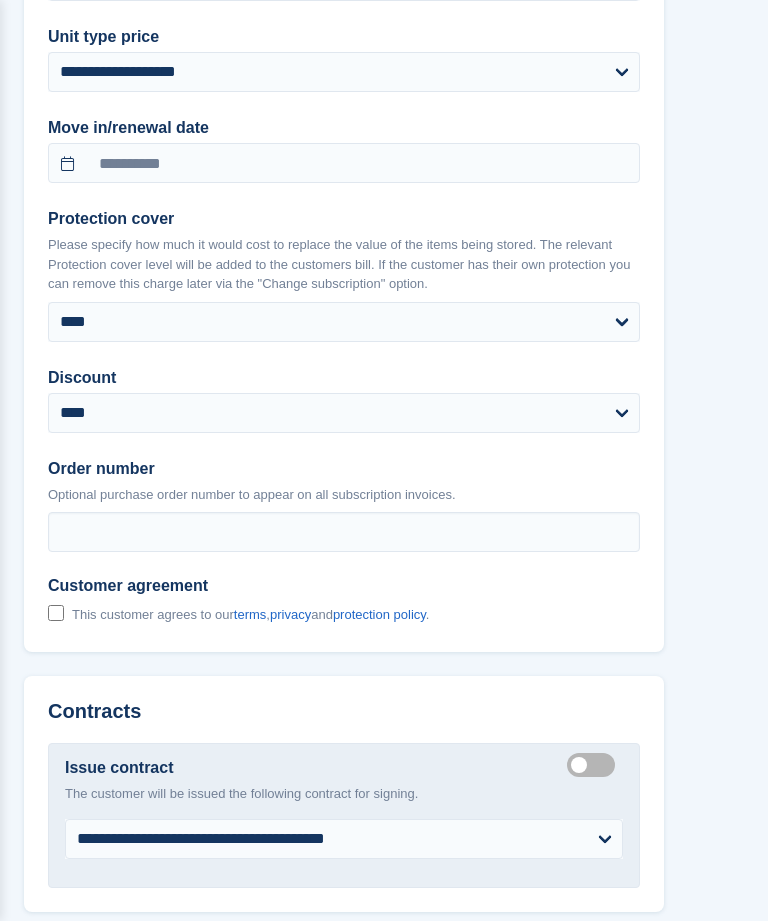 scroll, scrollTop: 1681, scrollLeft: 0, axis: vertical 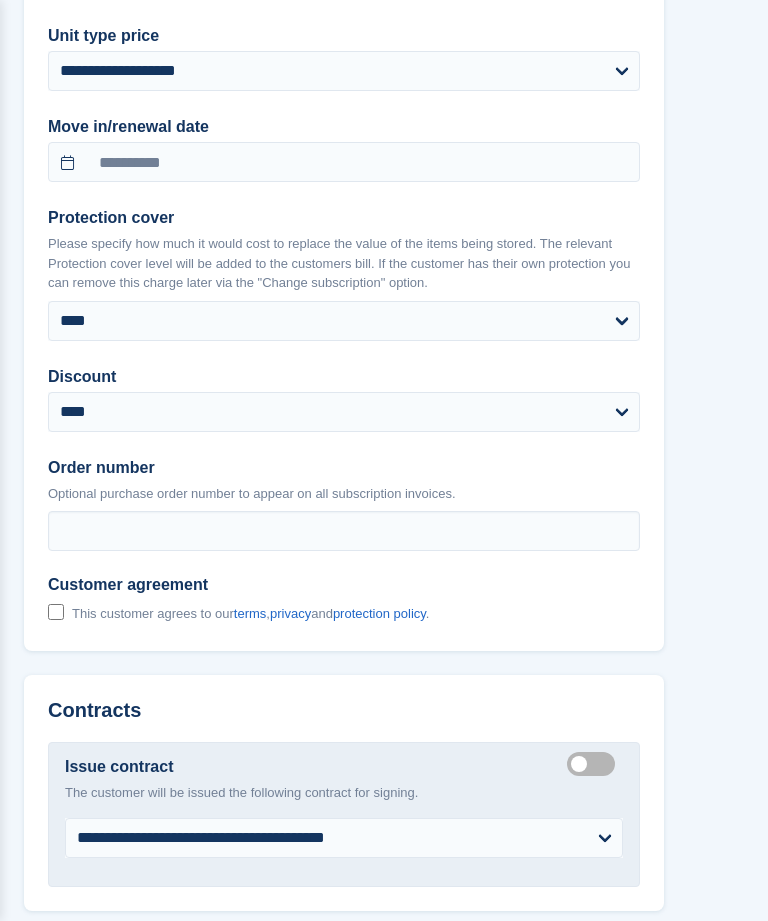 type on "**********" 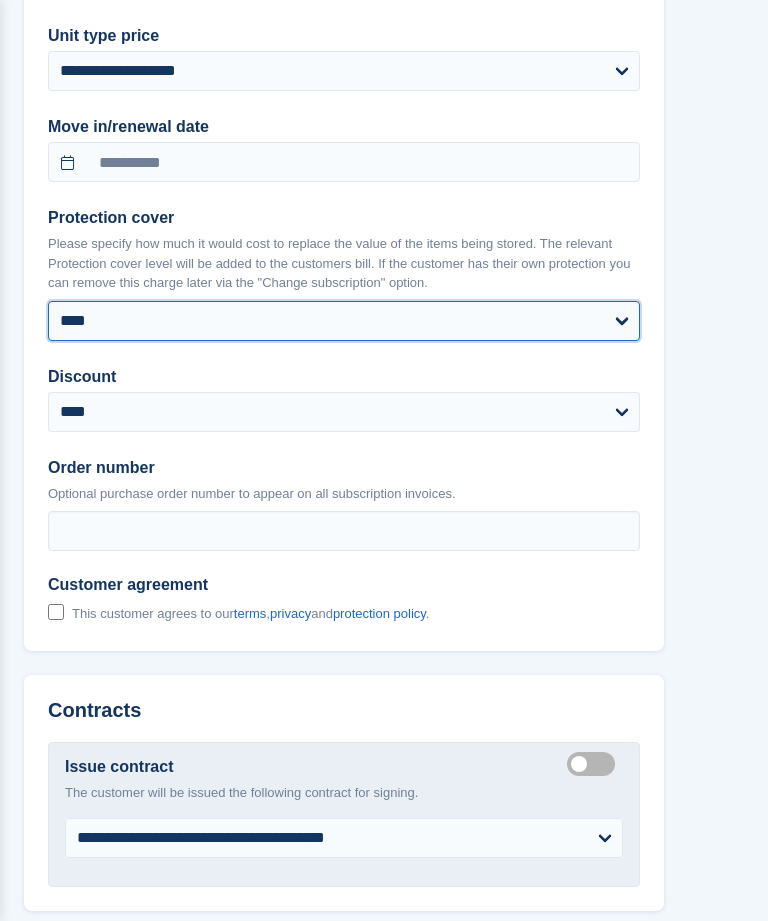 click on "****
******
******
******
*******
*******
*******
*******
*******
*******
*******" at bounding box center (344, 321) 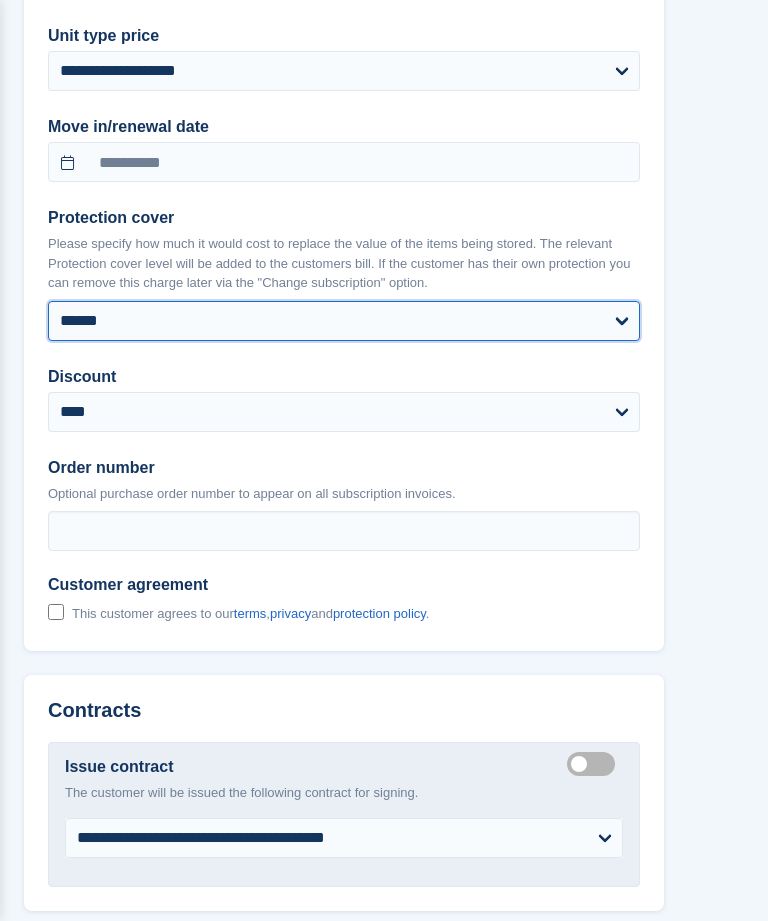 select on "******" 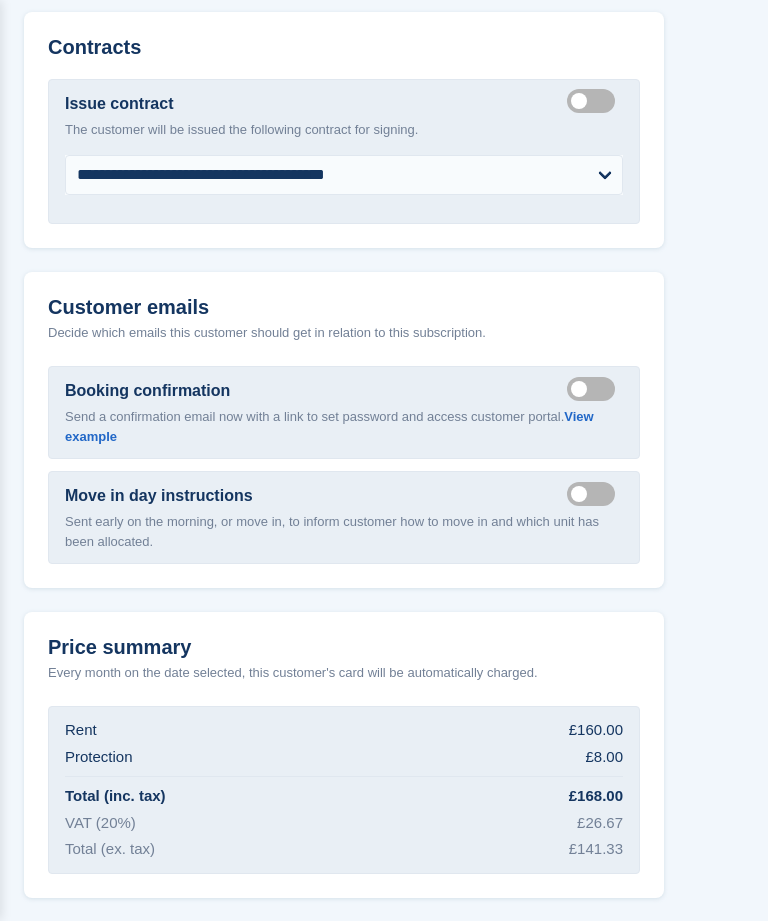 scroll, scrollTop: 2363, scrollLeft: 0, axis: vertical 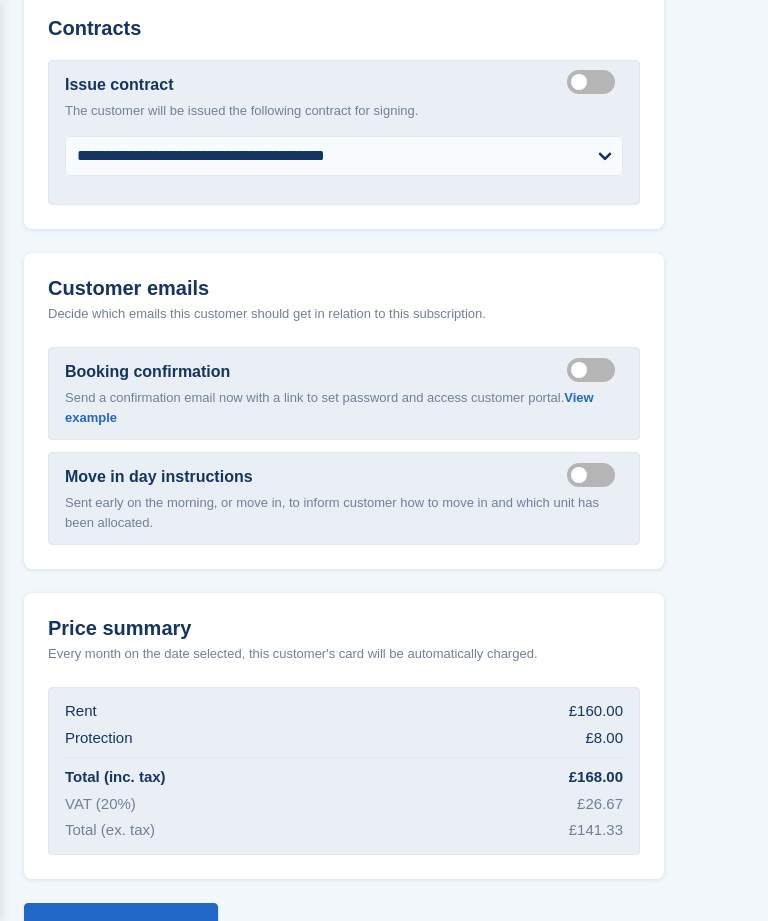 click on "**********" at bounding box center (121, 928) 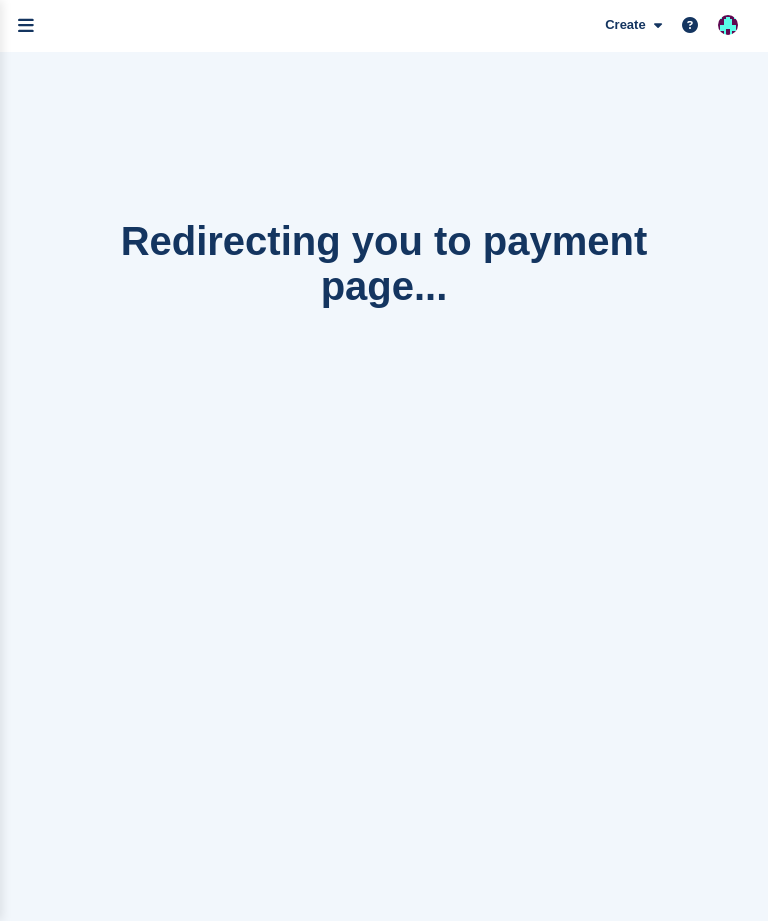 scroll, scrollTop: 0, scrollLeft: 0, axis: both 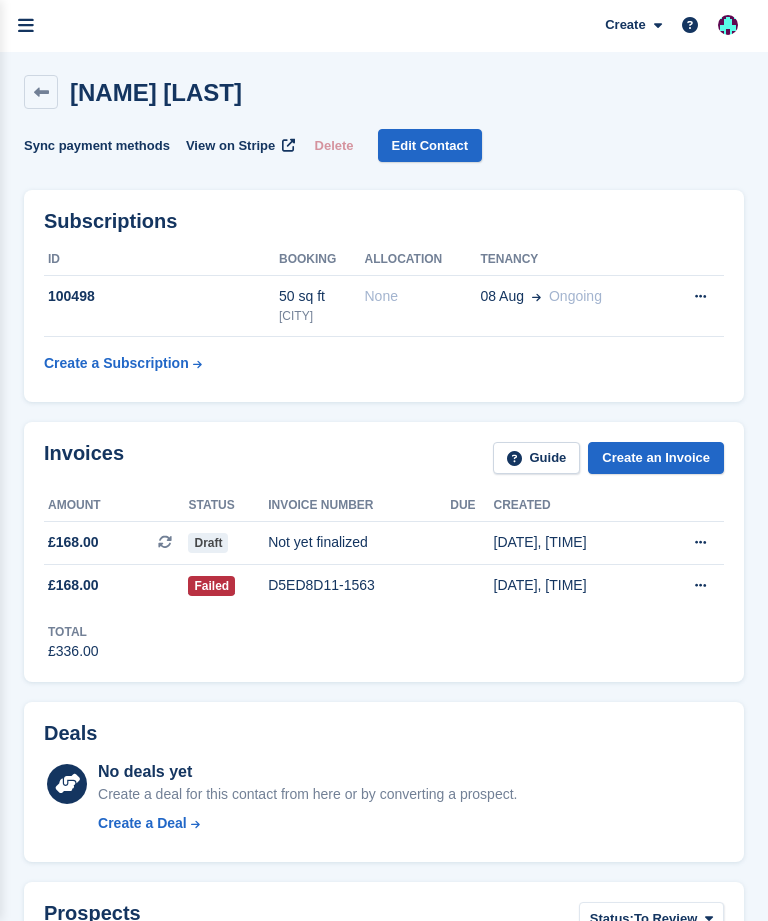 click at bounding box center (26, 26) 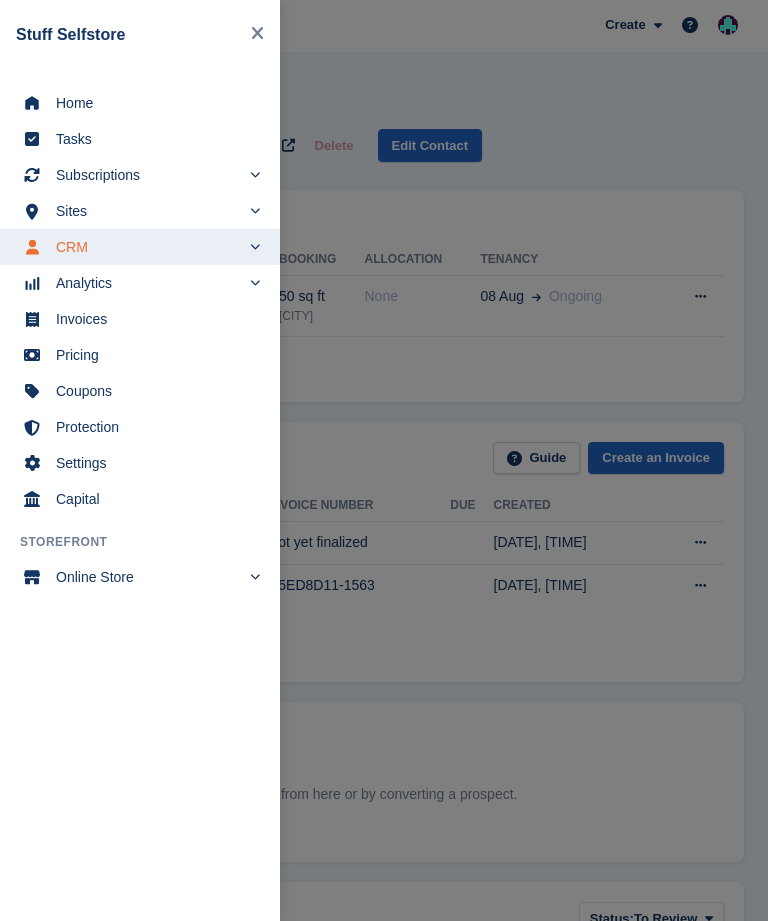 click on "Subscriptions" at bounding box center [148, 175] 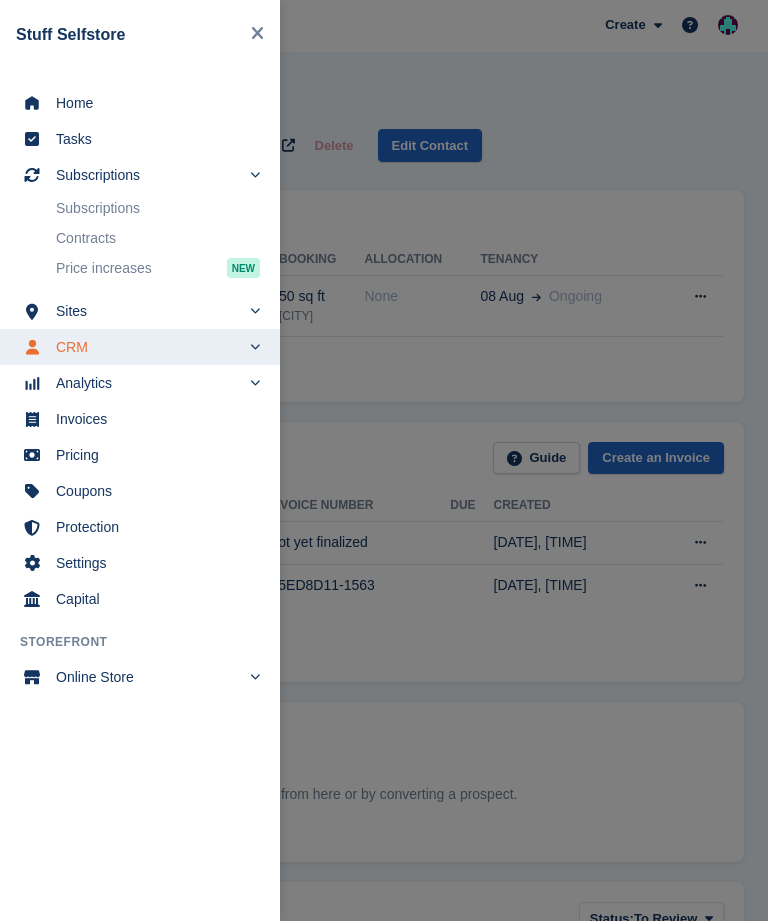 click on "Subscriptions" at bounding box center (158, 208) 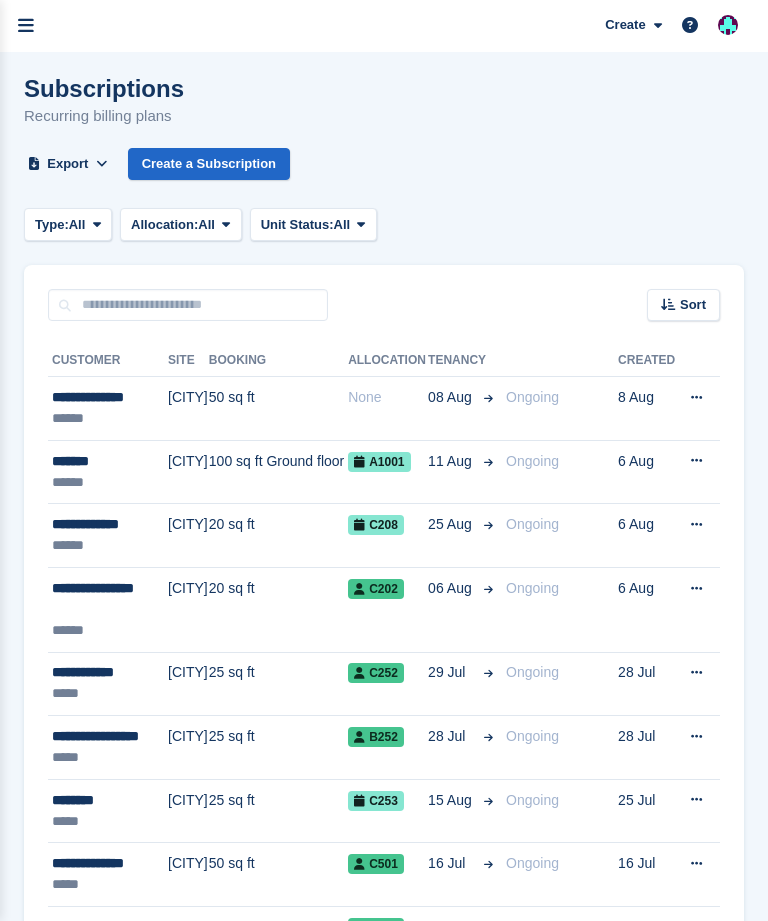 click on "**********" at bounding box center [108, 397] 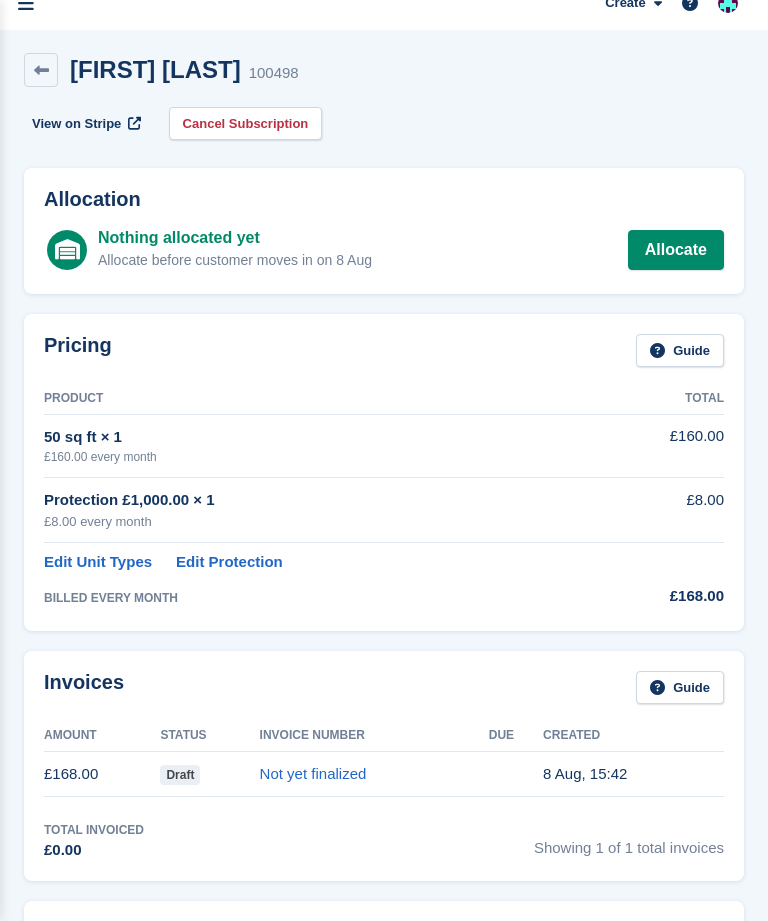 scroll, scrollTop: 0, scrollLeft: 0, axis: both 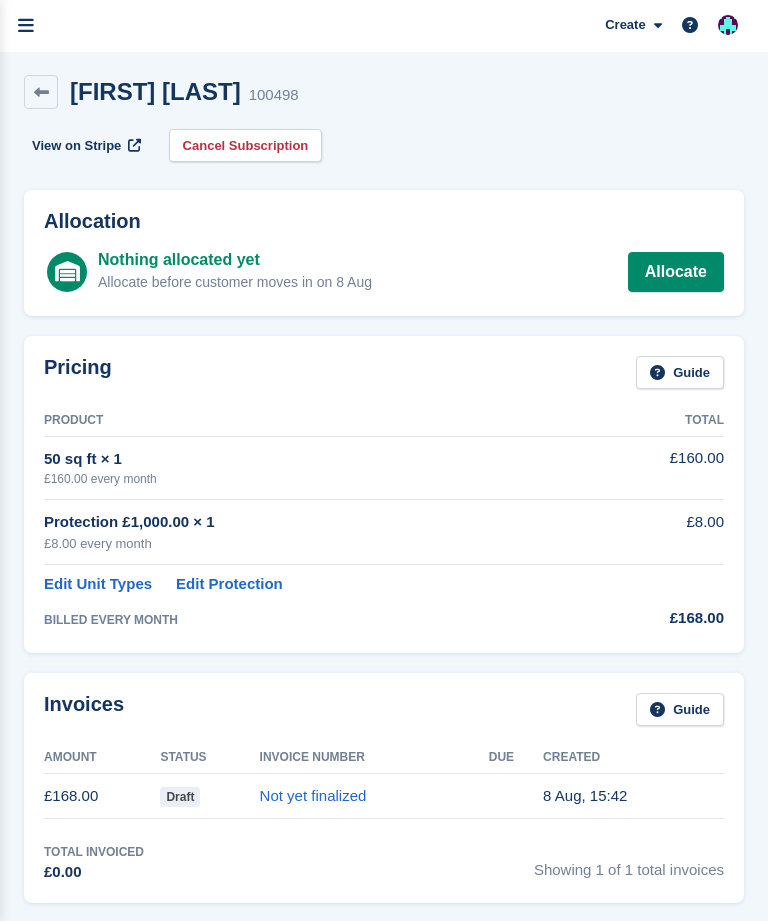 click at bounding box center (26, 26) 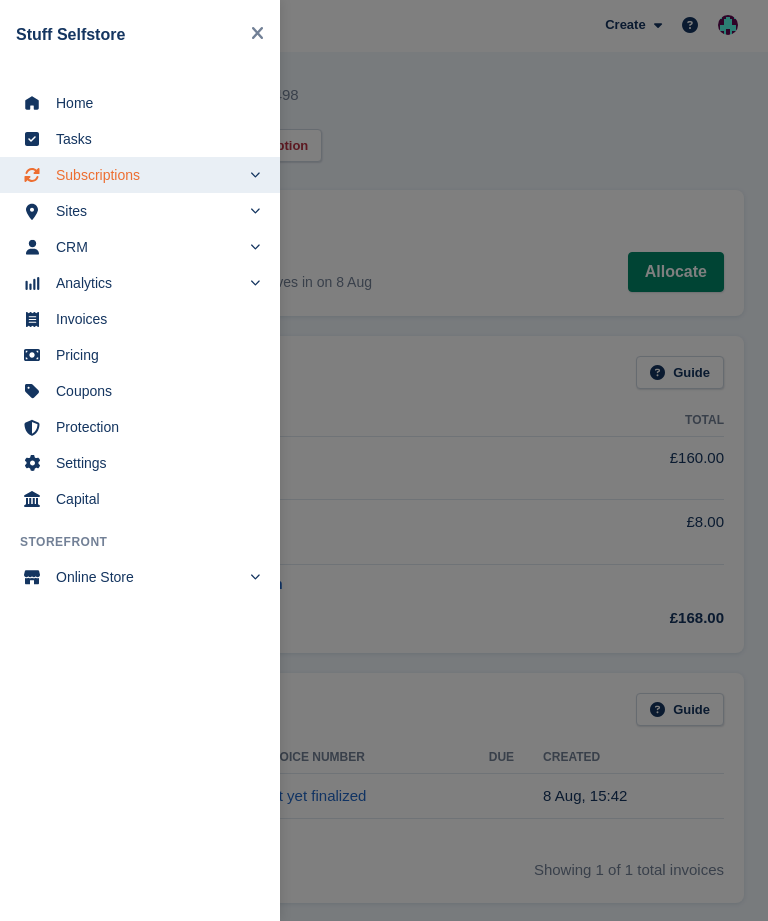 click at bounding box center [32, 211] 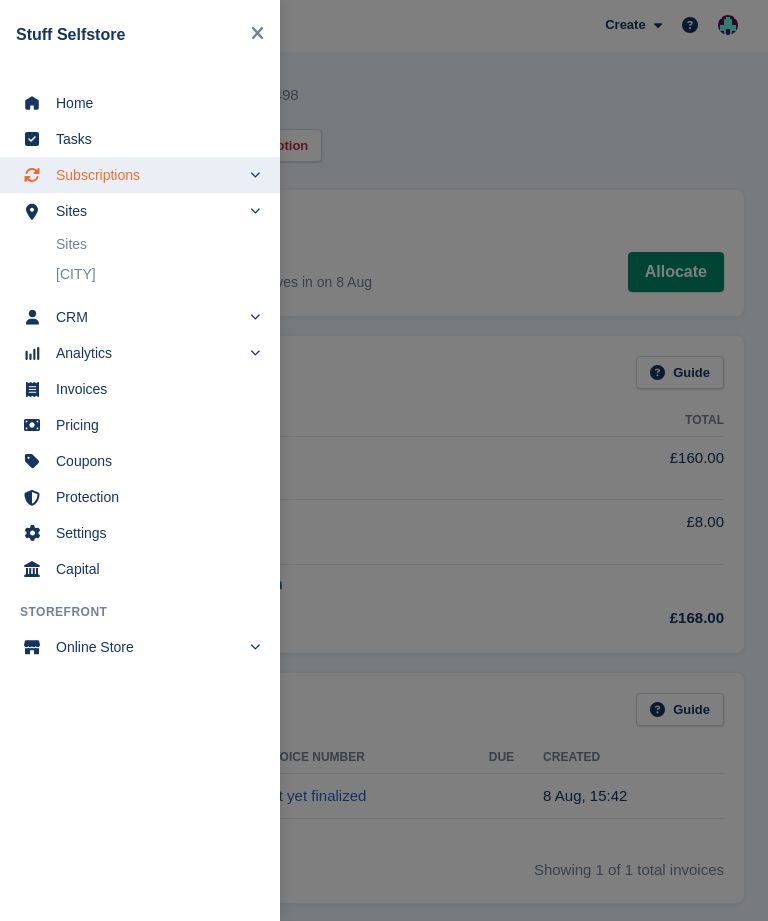 click on "Sites" at bounding box center (148, 211) 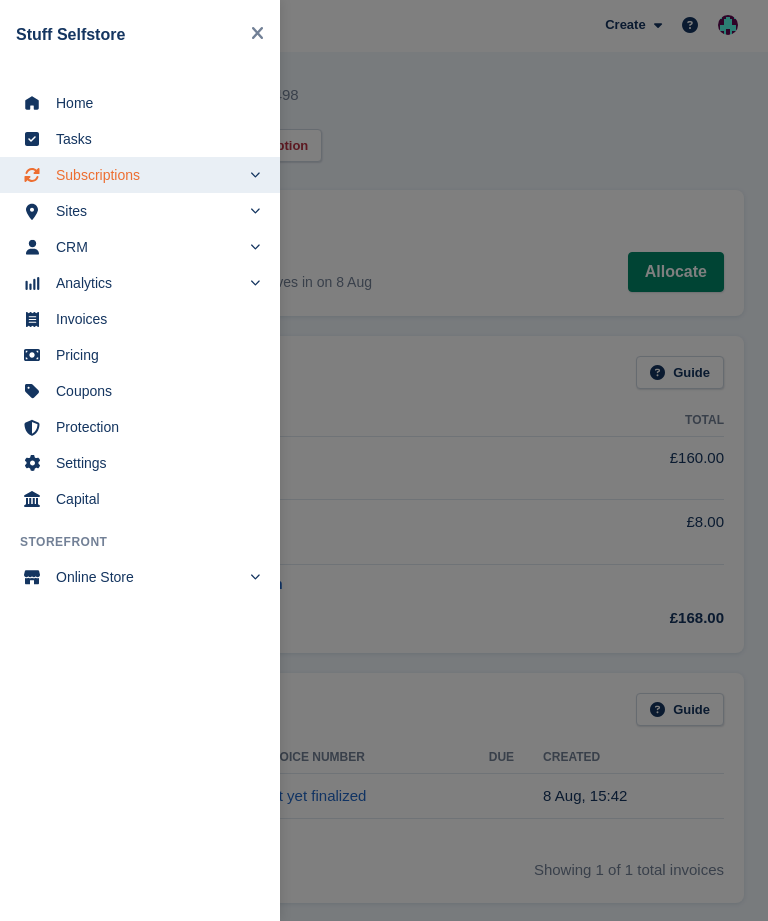 click on "Sites" at bounding box center [140, 211] 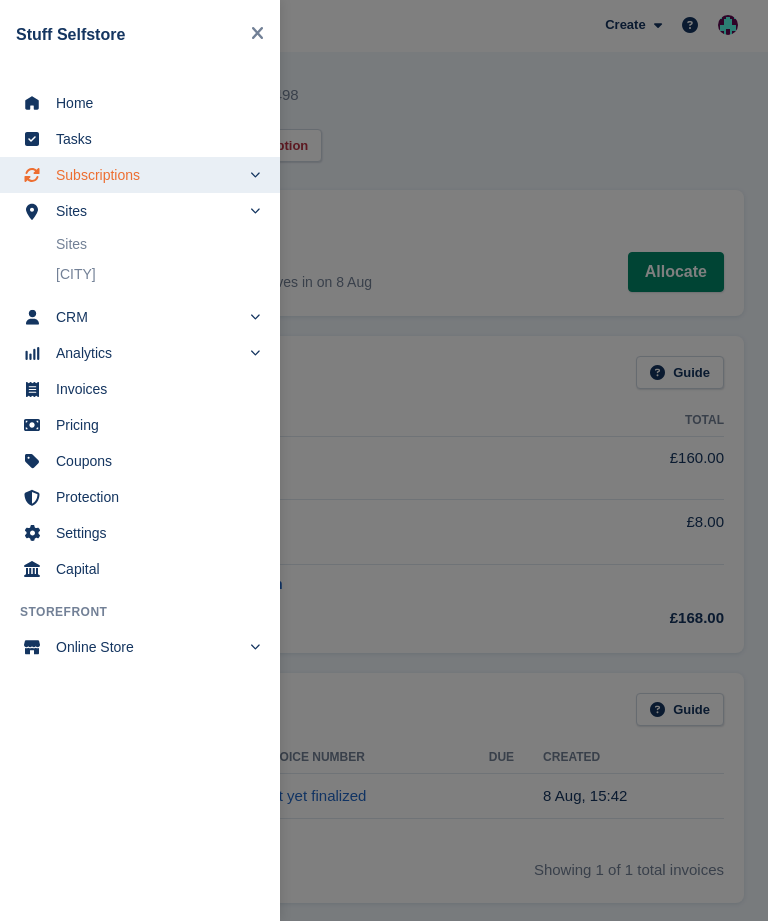 click on "Sites" at bounding box center [158, 244] 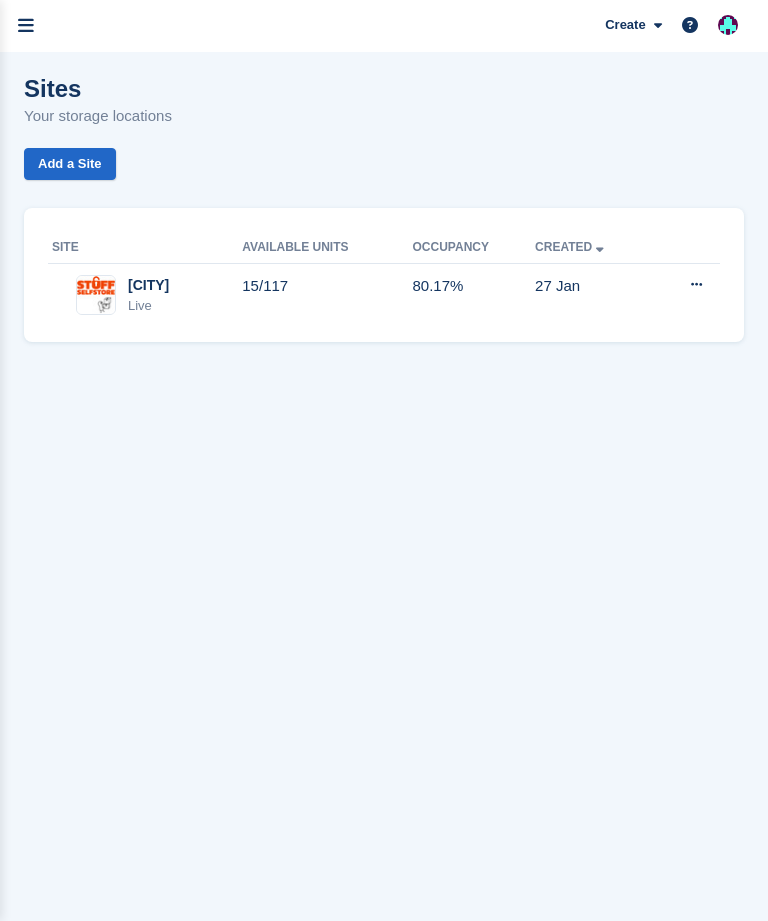 click on "15/117" at bounding box center (327, 295) 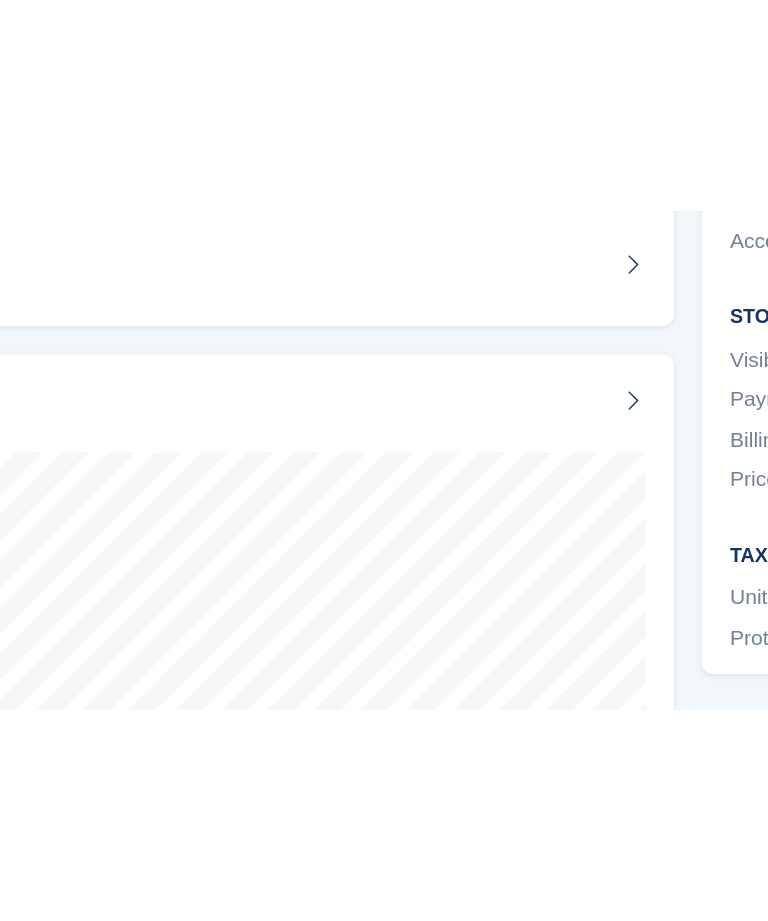 scroll, scrollTop: 80, scrollLeft: 0, axis: vertical 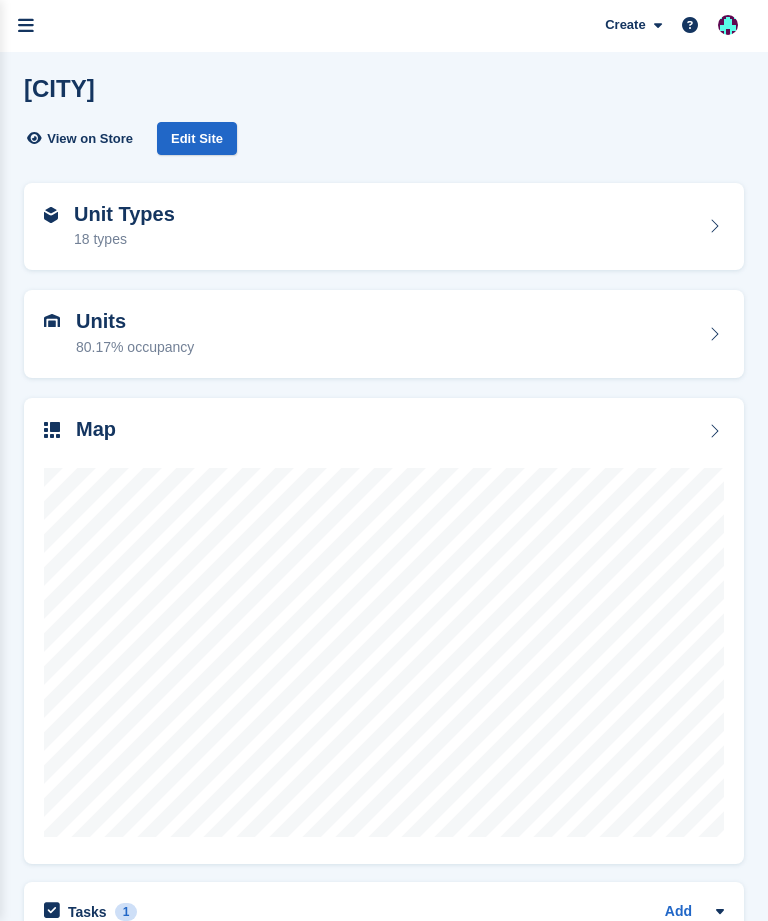 click at bounding box center (26, 26) 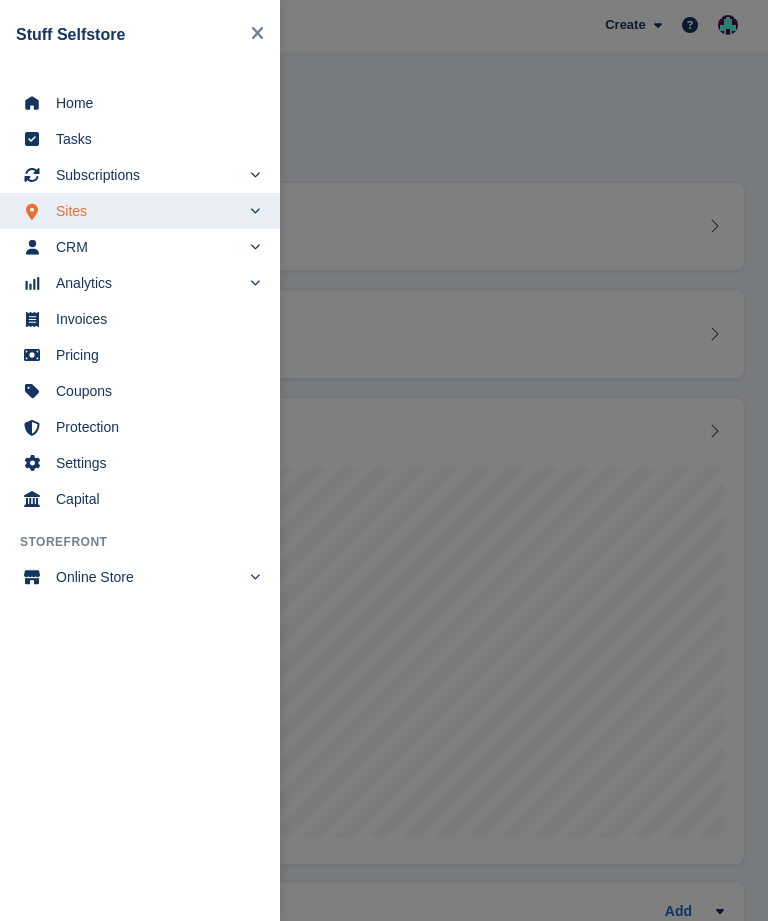 click at bounding box center [257, 34] 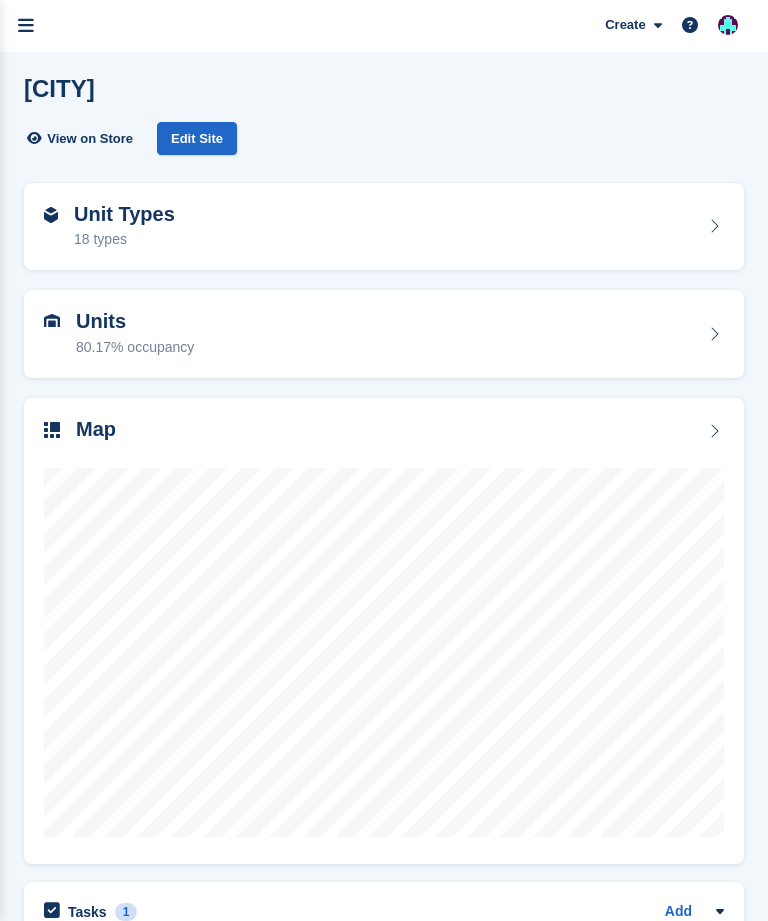 click at bounding box center (26, 26) 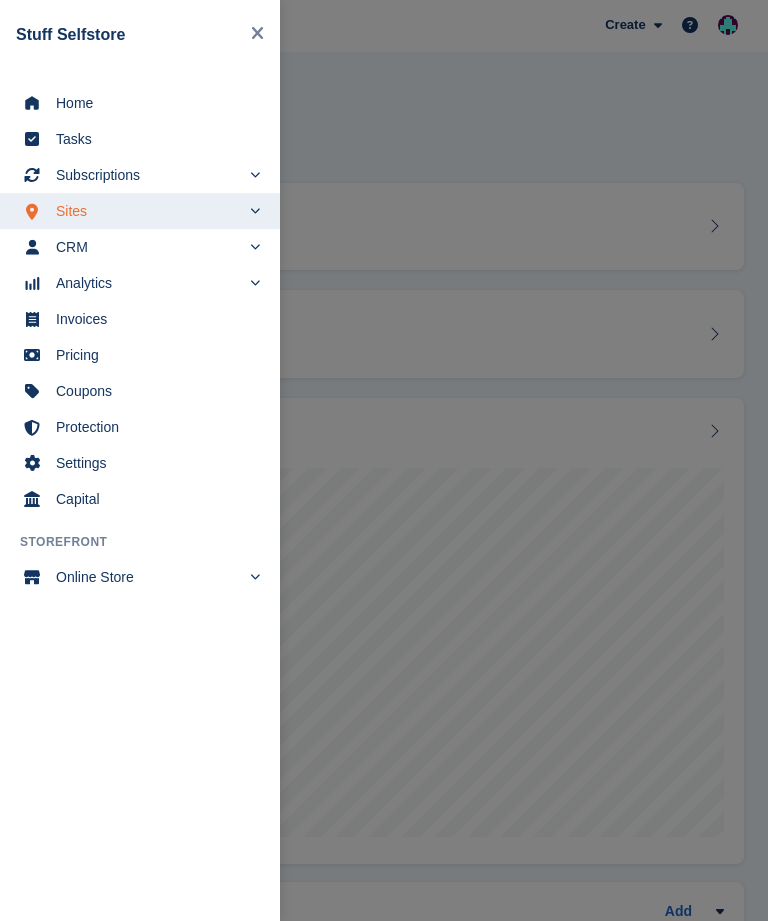 click on "Subscriptions" at bounding box center (148, 175) 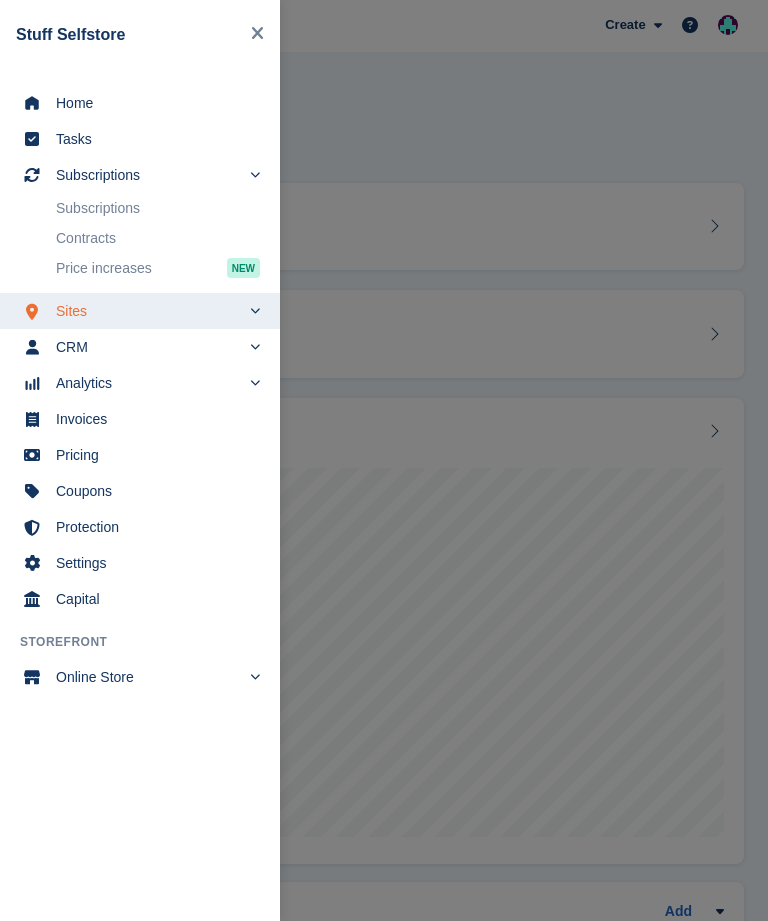 click on "Subscriptions" at bounding box center (158, 208) 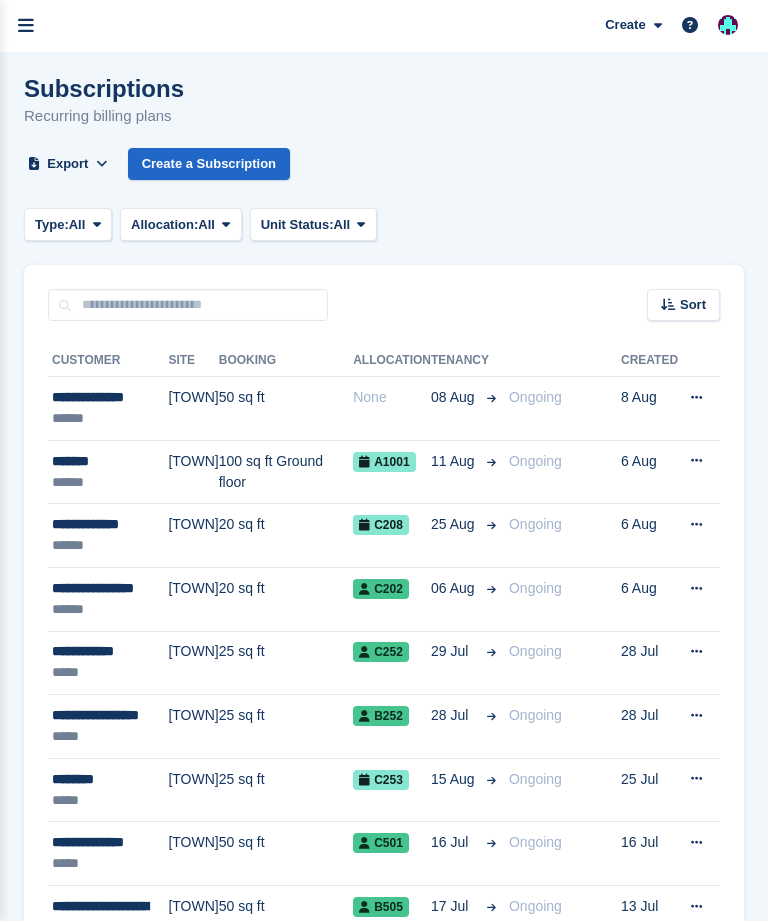 scroll, scrollTop: 0, scrollLeft: 0, axis: both 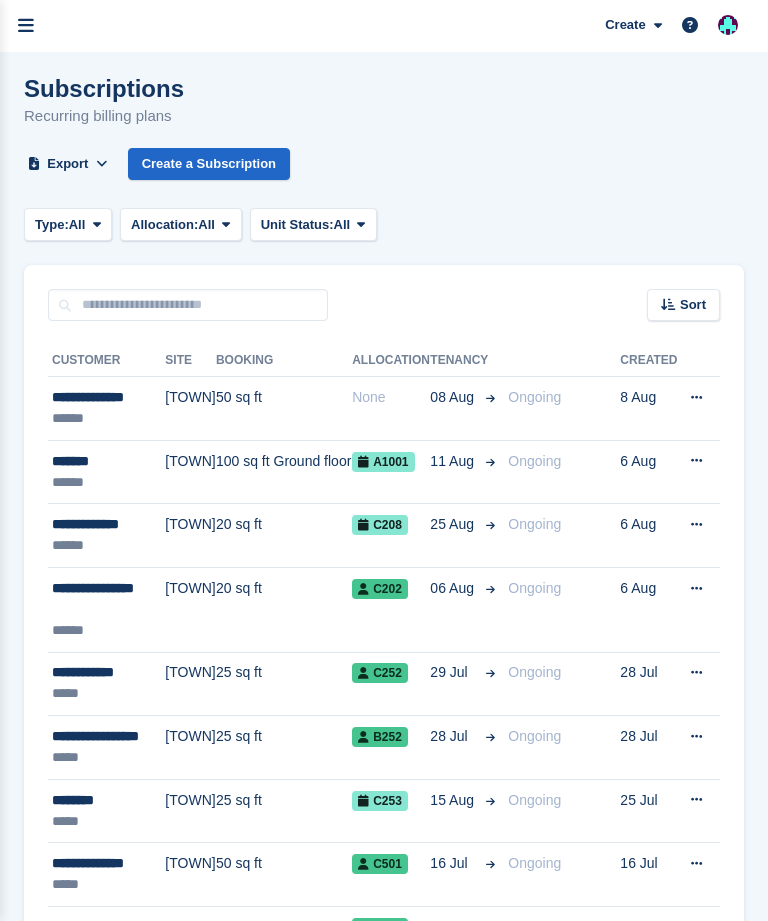click on "Create a Subscription" at bounding box center [209, 164] 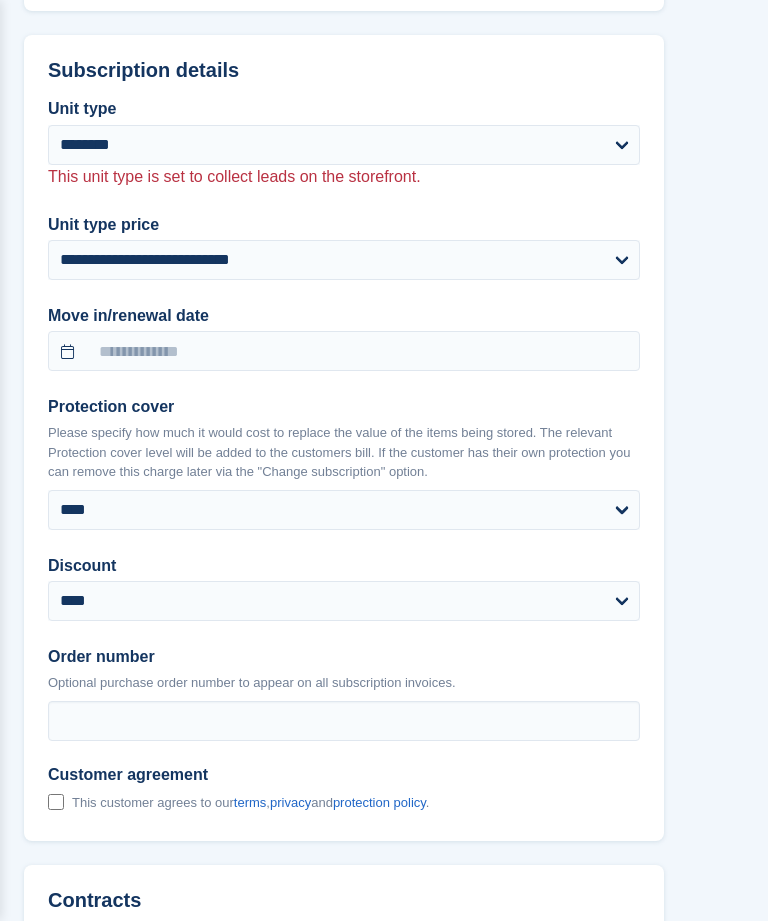 scroll, scrollTop: 998, scrollLeft: 0, axis: vertical 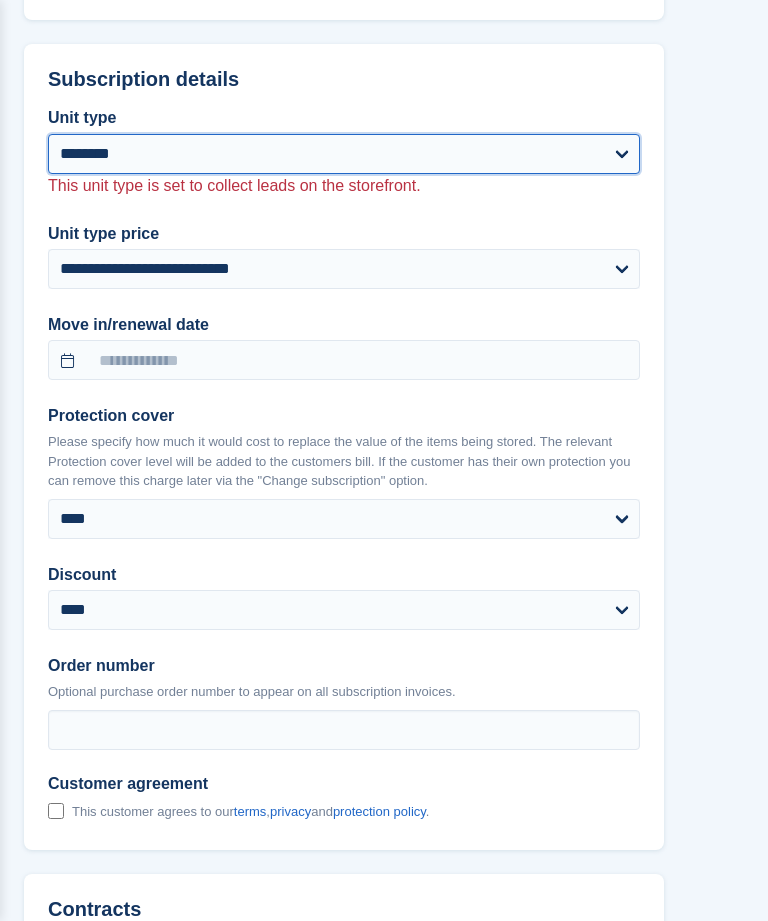 click on "**********" at bounding box center (344, 154) 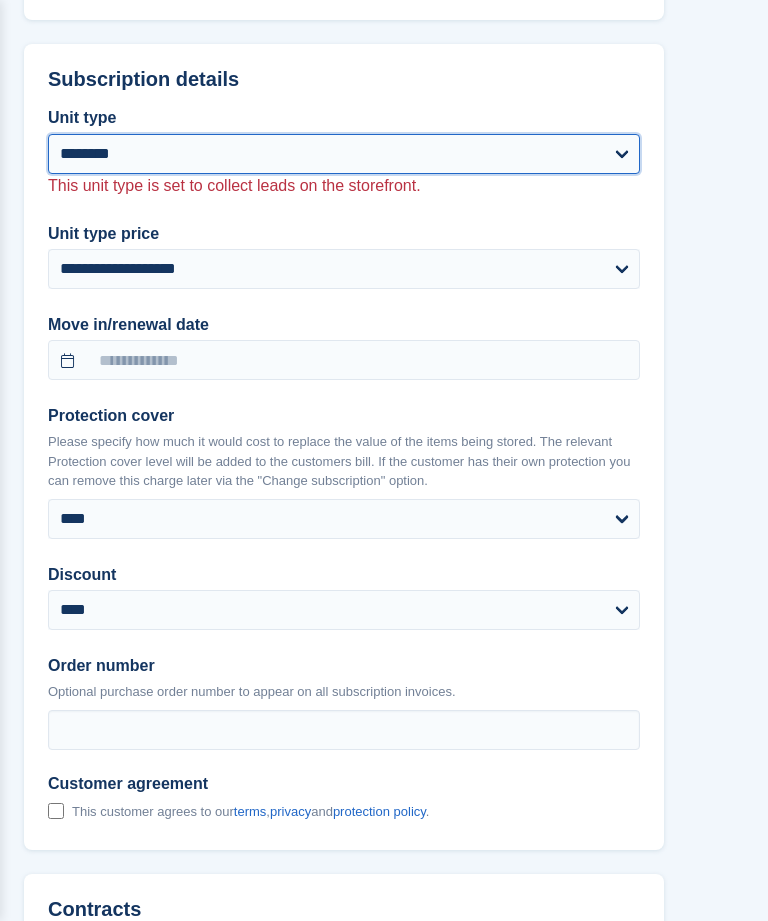 click on "**********" at bounding box center (344, 154) 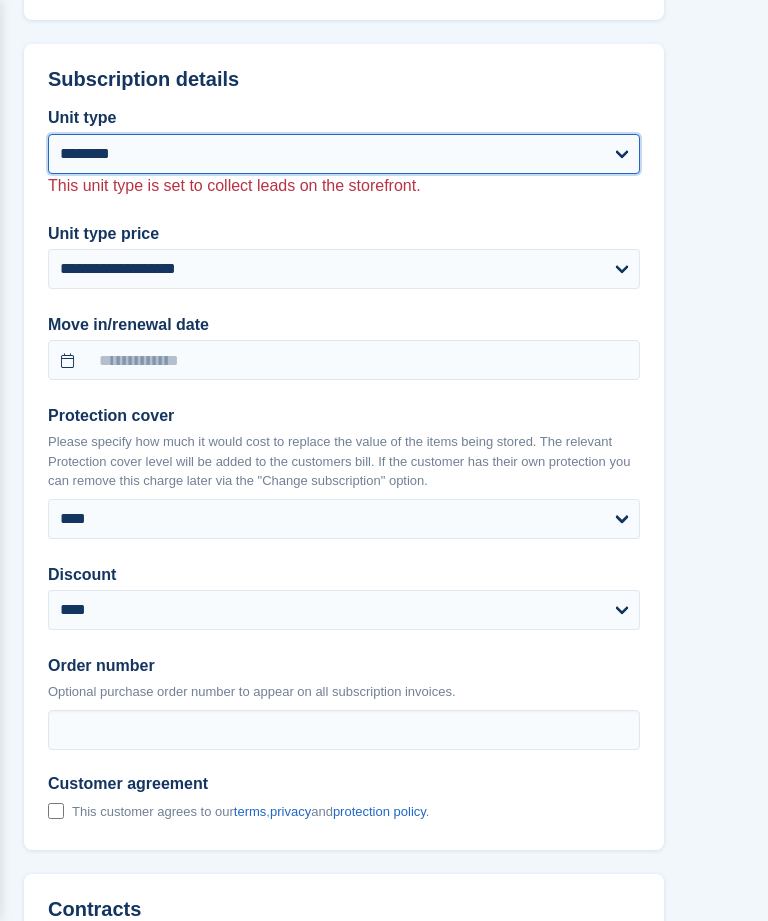 select on "****" 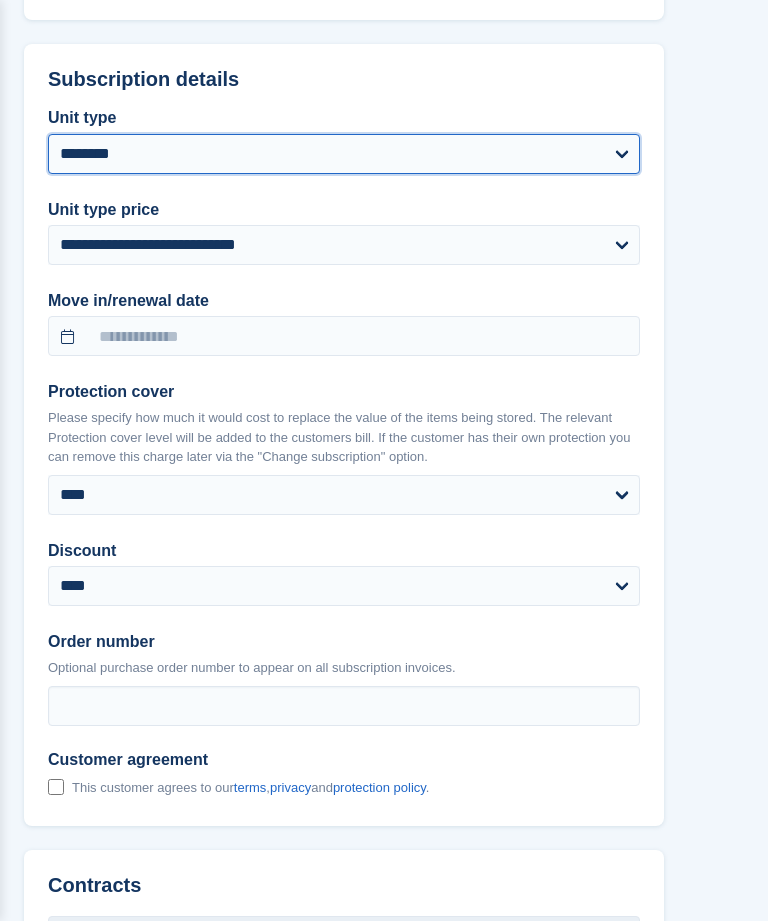 select 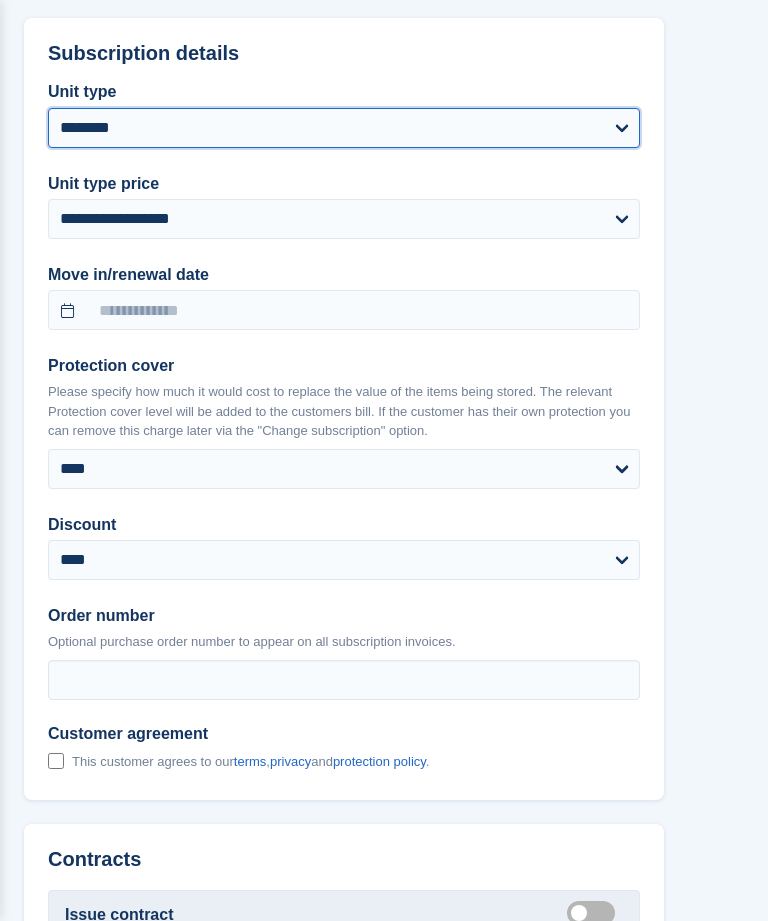 scroll, scrollTop: 1026, scrollLeft: 0, axis: vertical 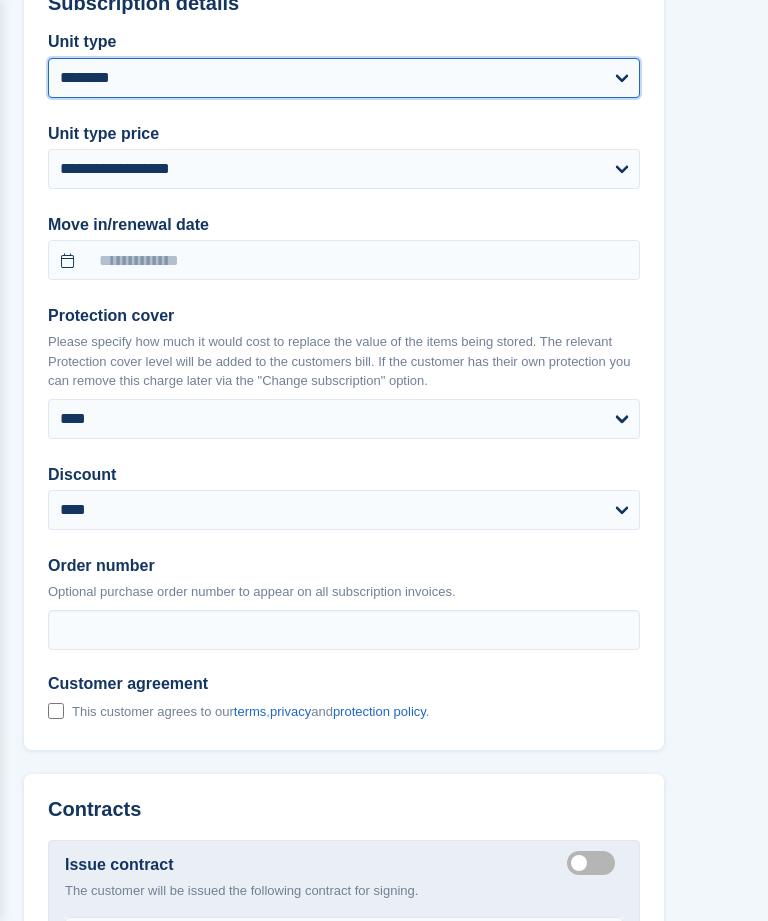click on "**********" at bounding box center [344, 79] 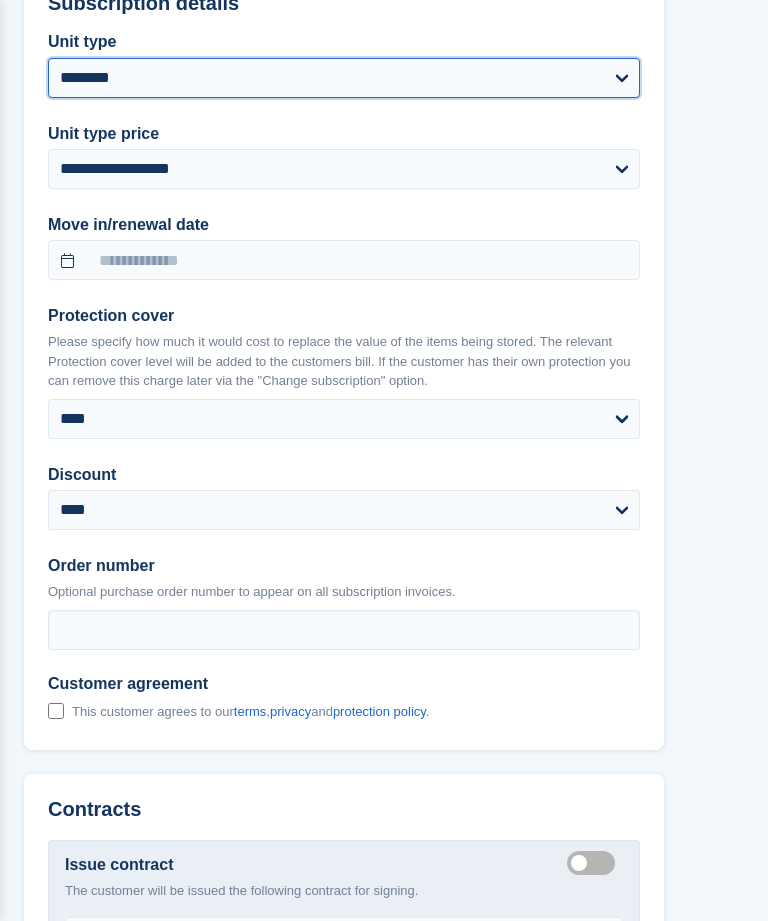 select on "****" 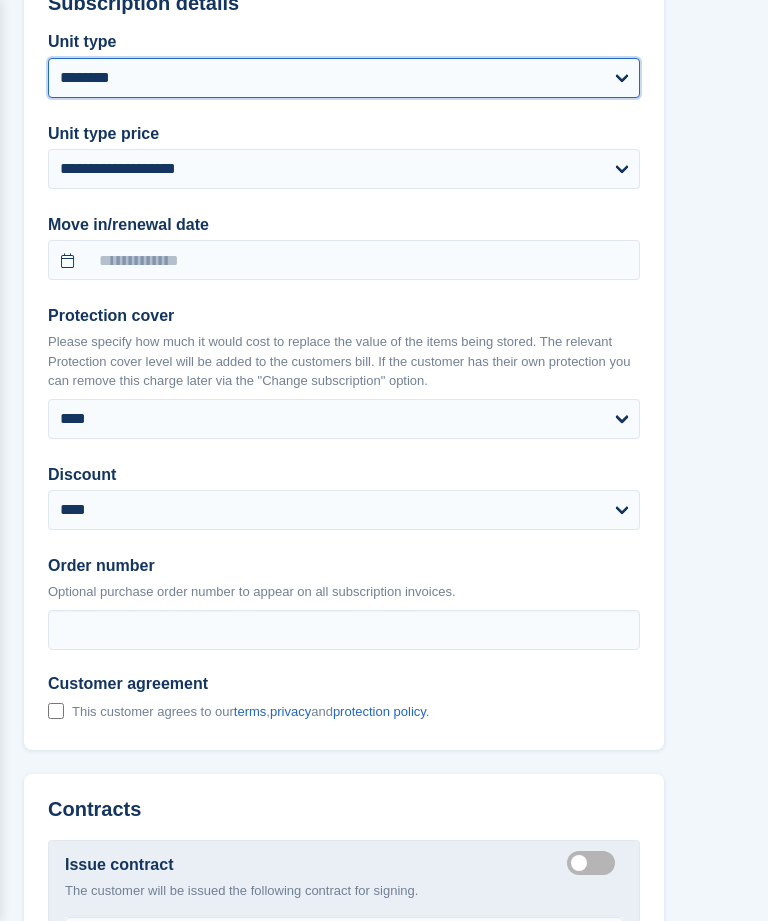 click on "**********" at bounding box center (344, 78) 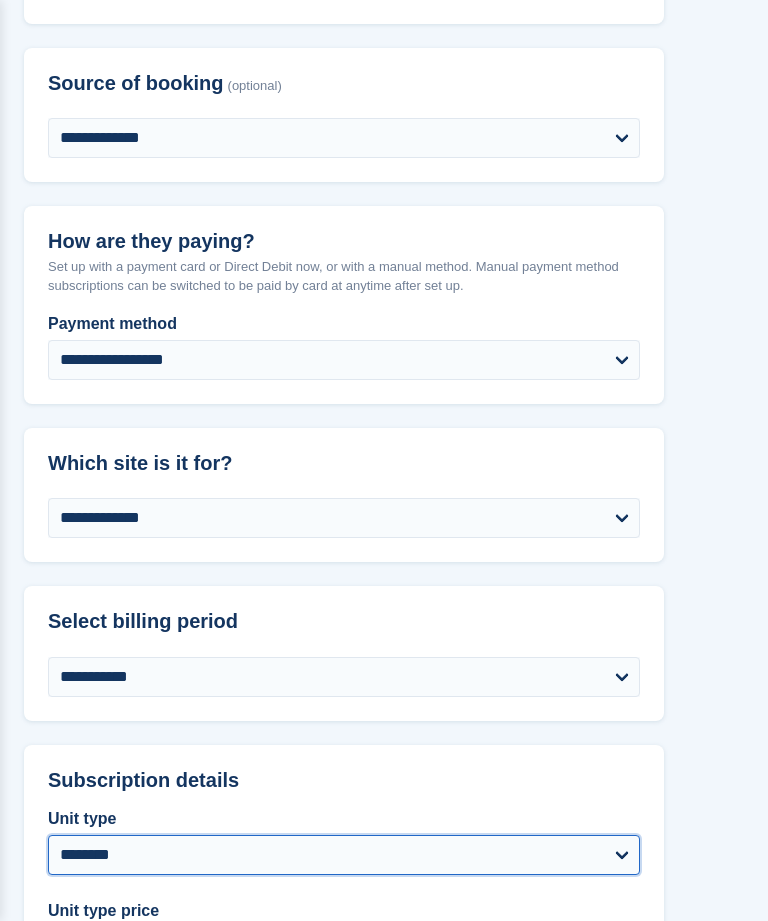 scroll, scrollTop: 0, scrollLeft: 0, axis: both 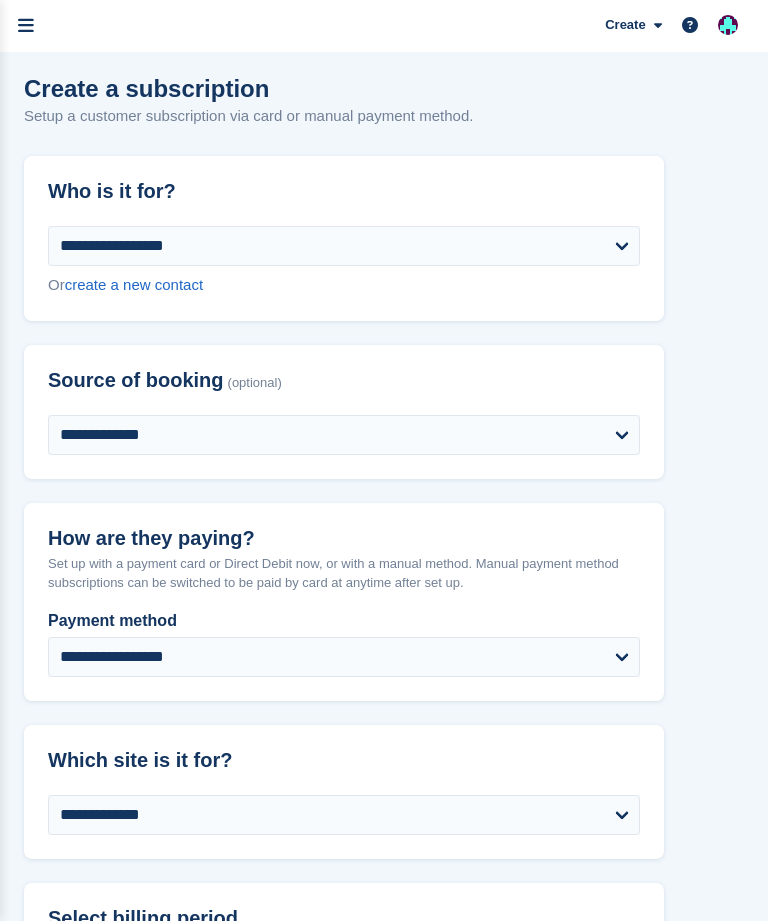click at bounding box center [26, 26] 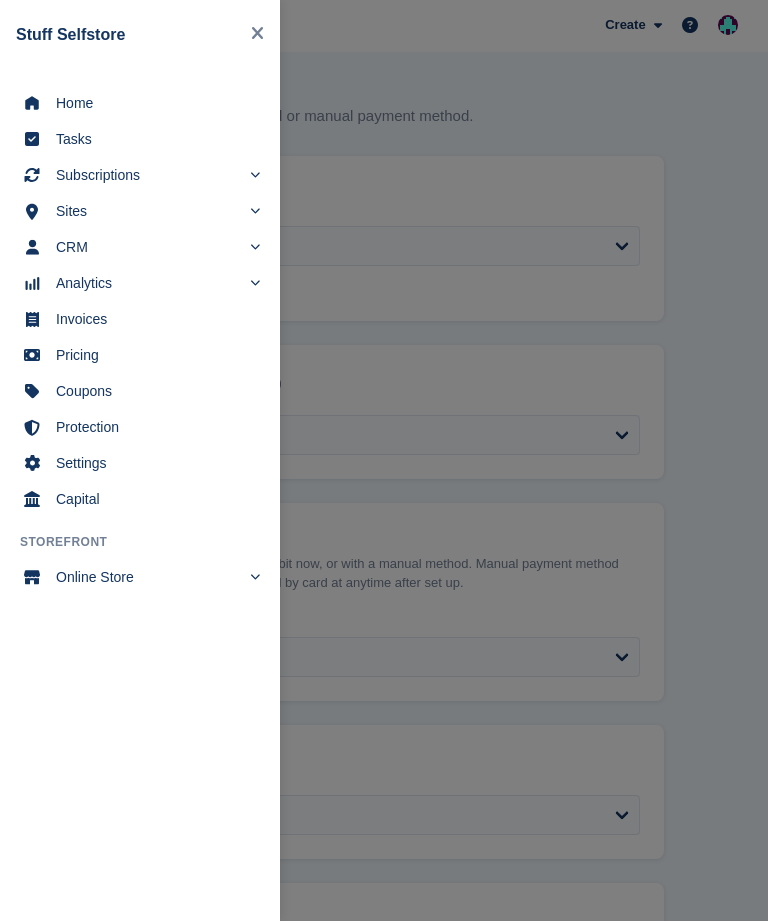 click at bounding box center [257, 34] 